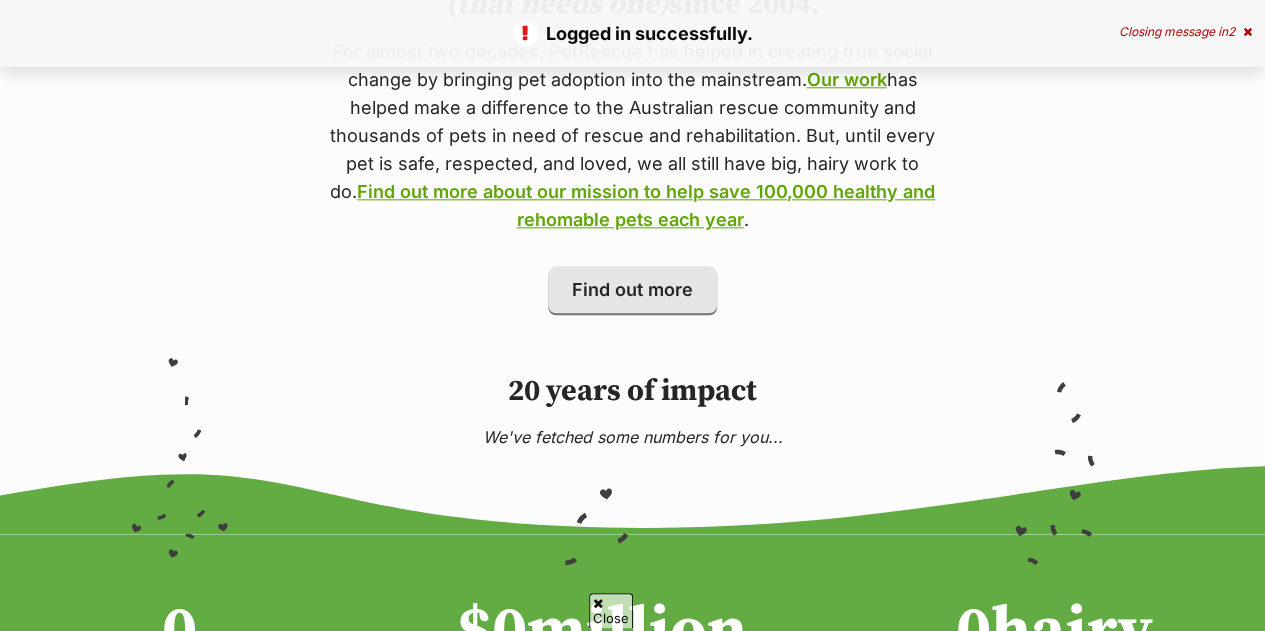 scroll, scrollTop: 0, scrollLeft: 0, axis: both 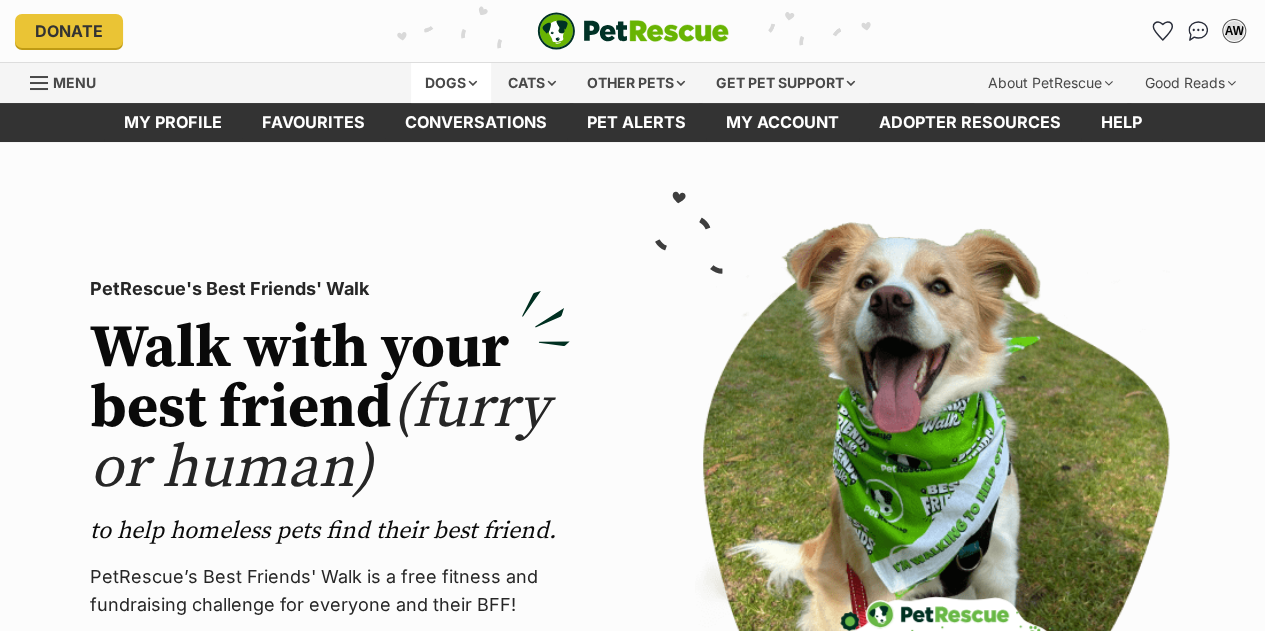 click on "Dogs" at bounding box center (451, 83) 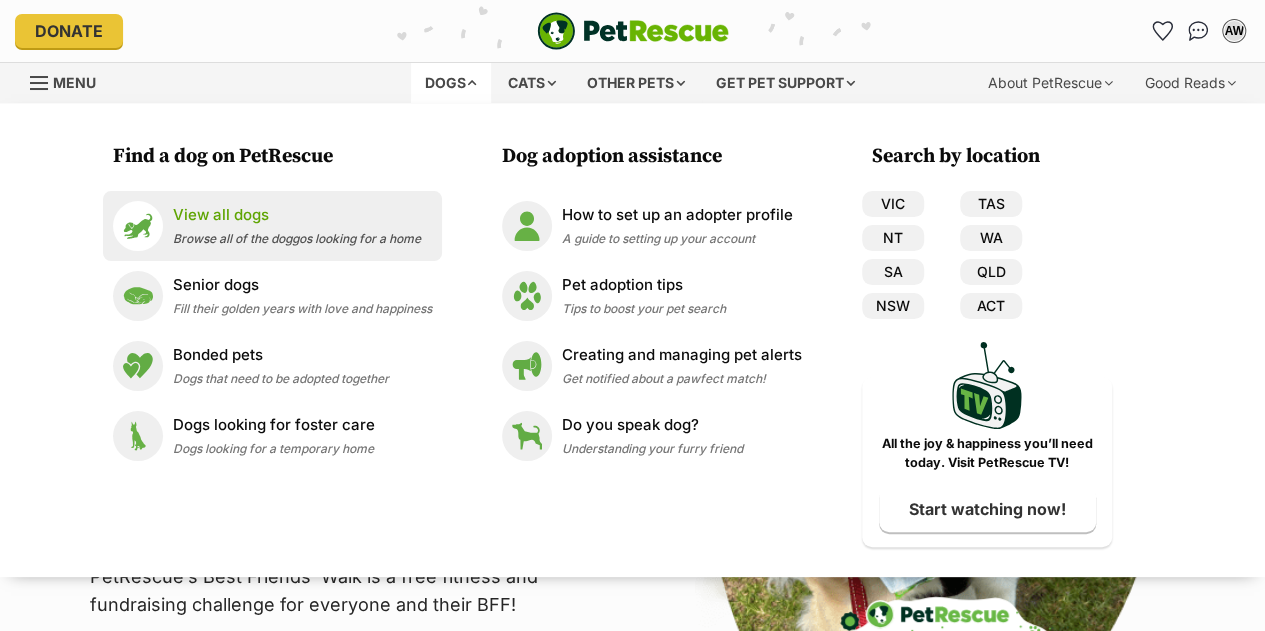 scroll, scrollTop: 0, scrollLeft: 0, axis: both 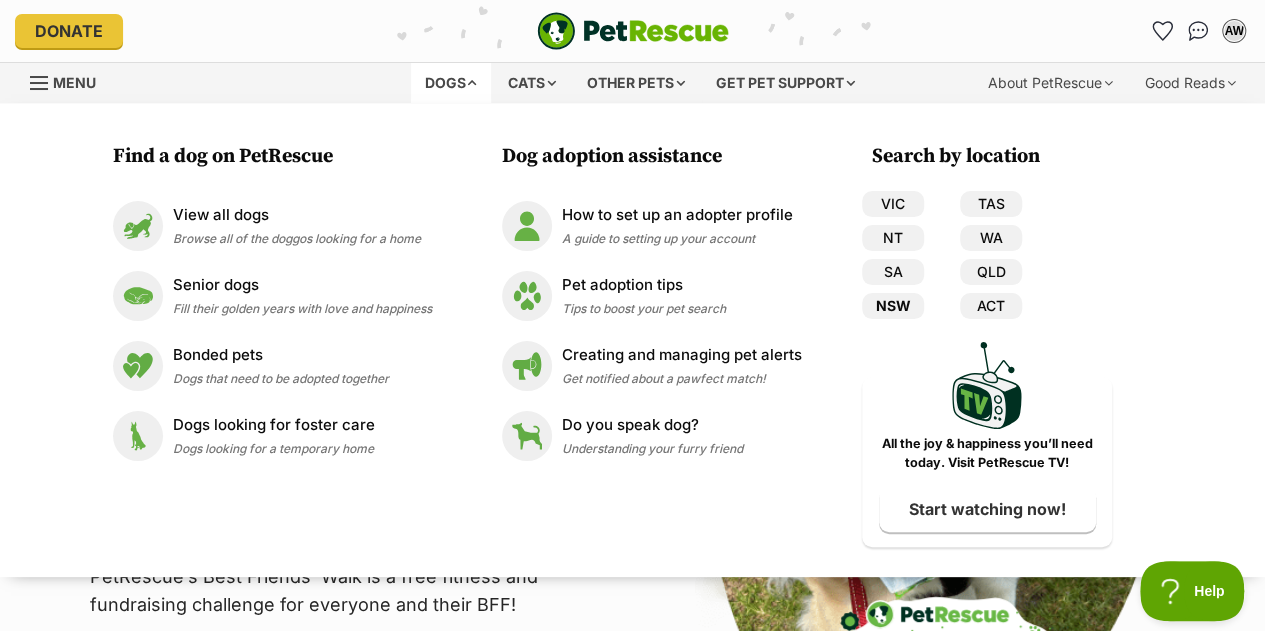 click on "NSW" at bounding box center (893, 306) 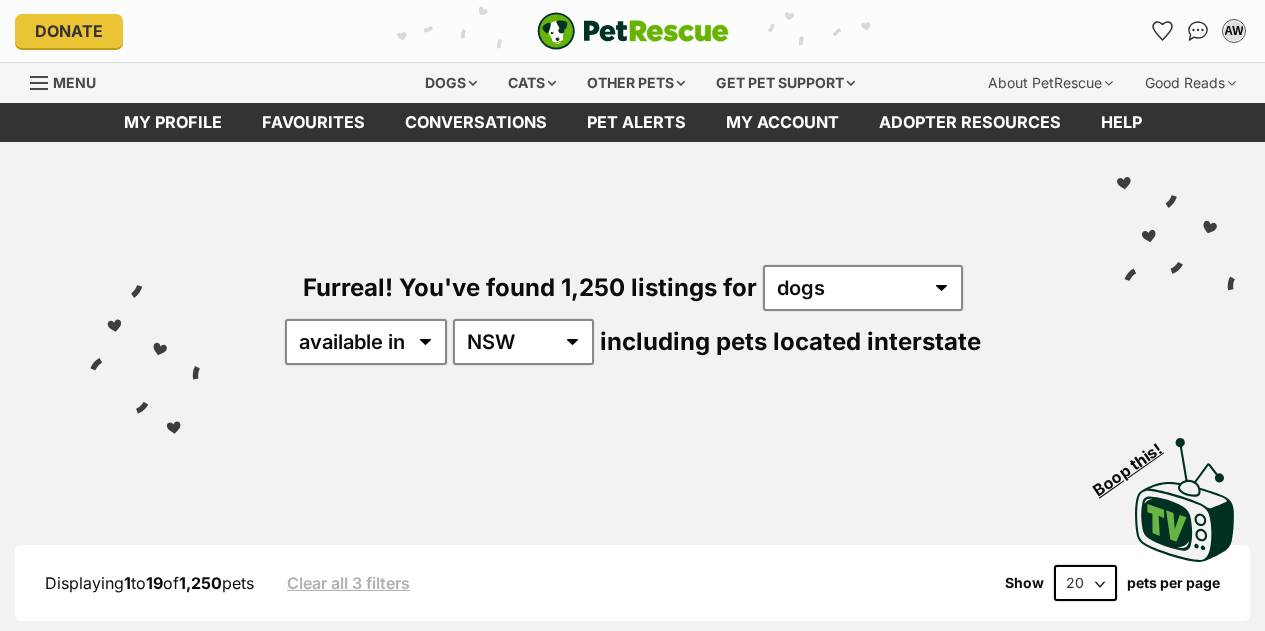 scroll, scrollTop: 0, scrollLeft: 0, axis: both 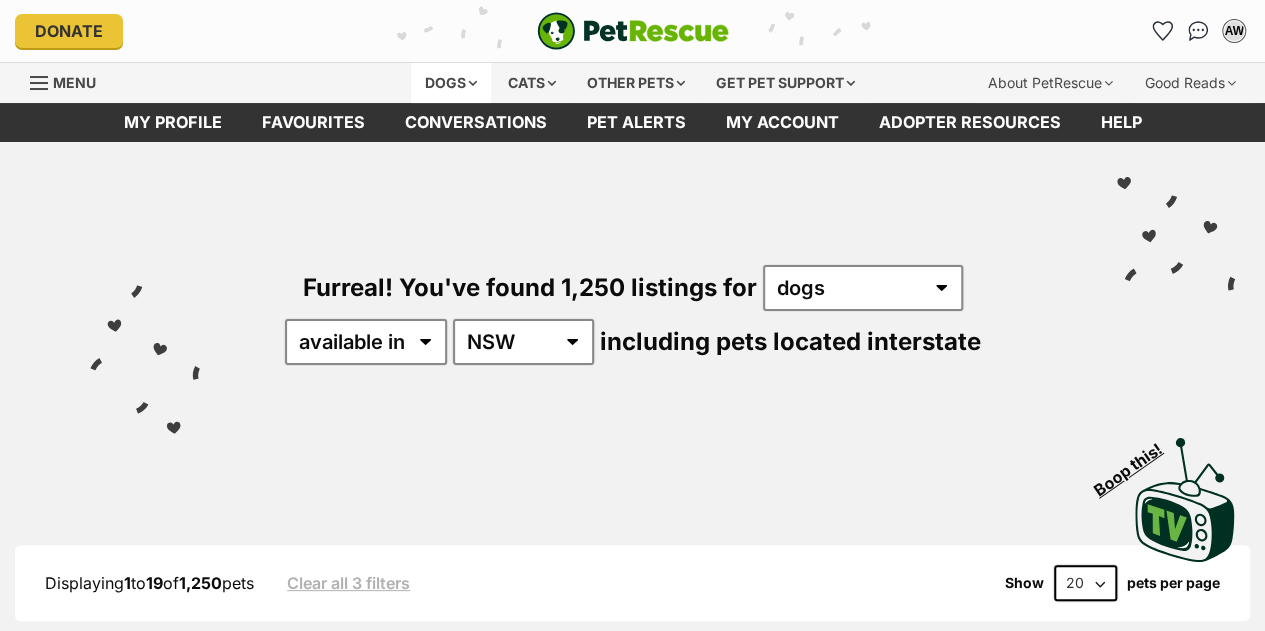 click on "Dogs" at bounding box center (451, 83) 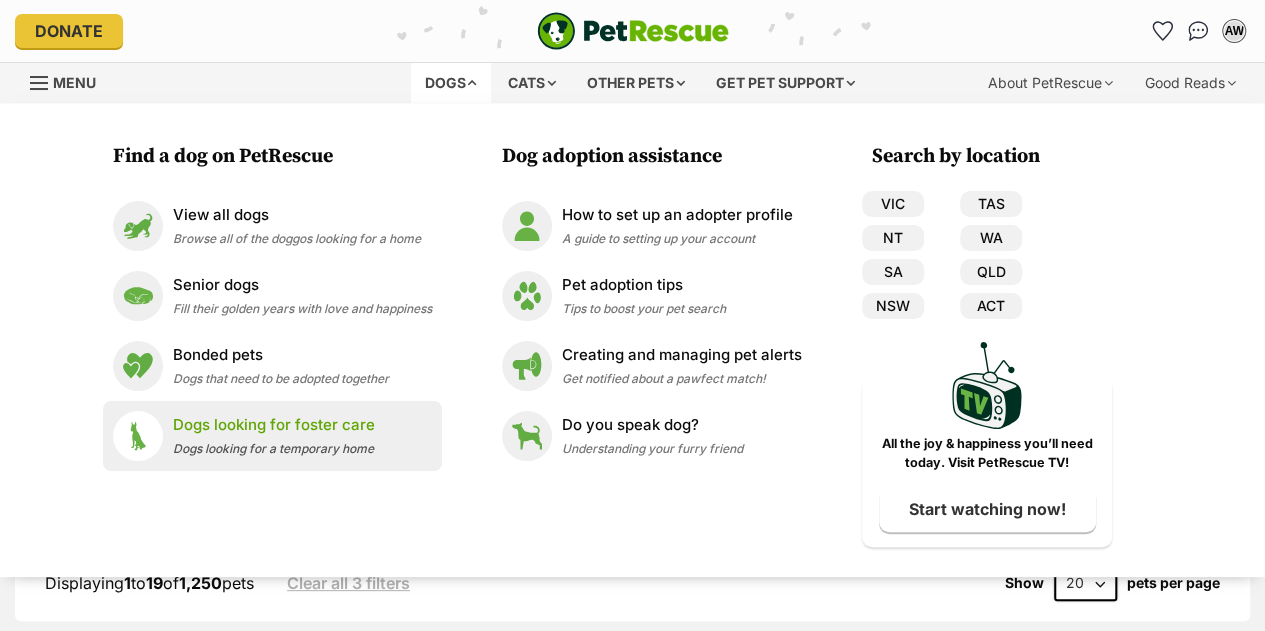 click on "Dogs looking for foster care" at bounding box center (274, 425) 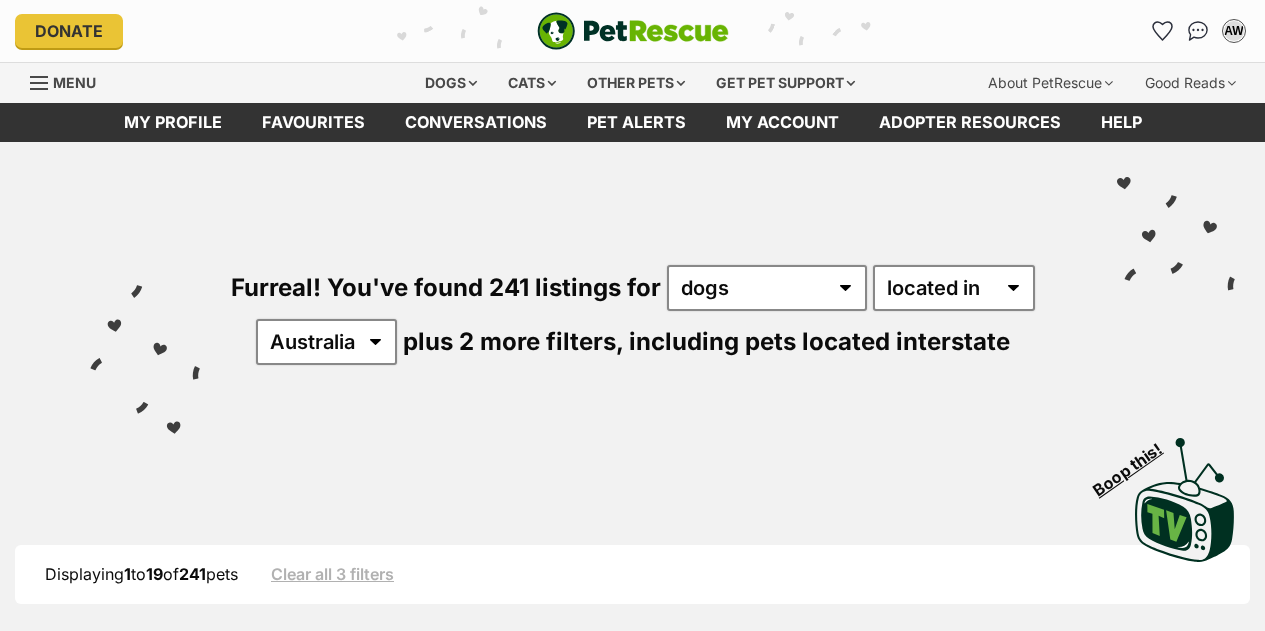 select on "disabled" 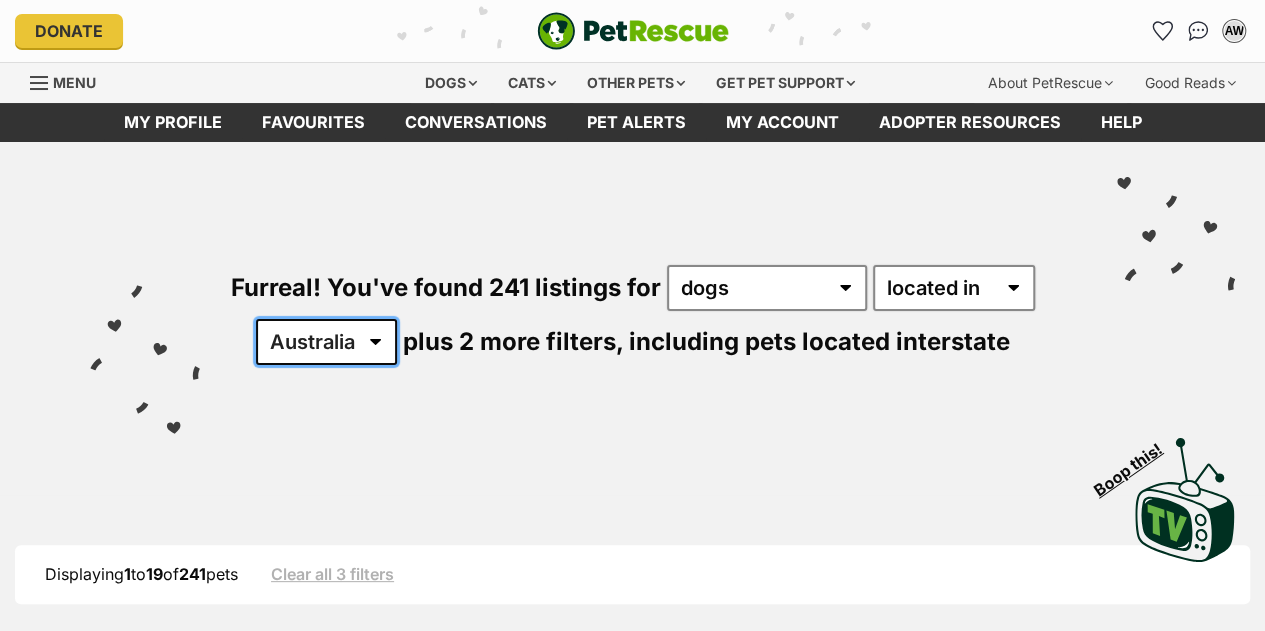 click on "Australia
ACT
NSW
NT
QLD
SA
TAS
VIC
WA" at bounding box center (326, 342) 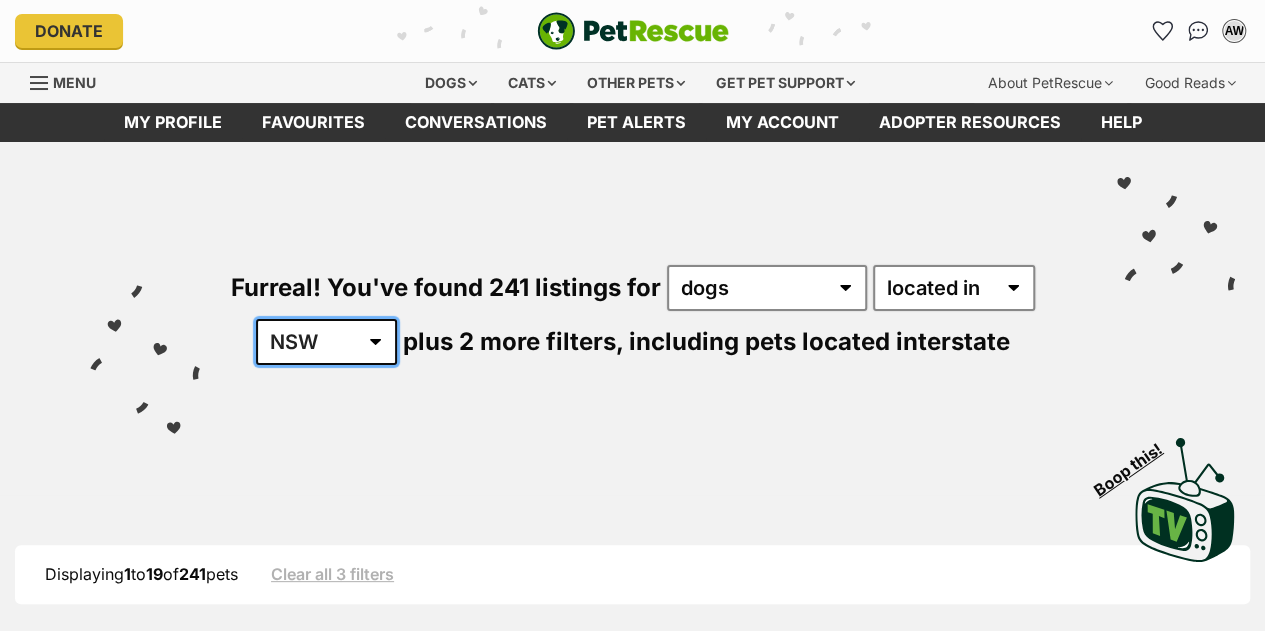 click on "Australia
ACT
NSW
NT
QLD
SA
TAS
VIC
WA" at bounding box center (326, 342) 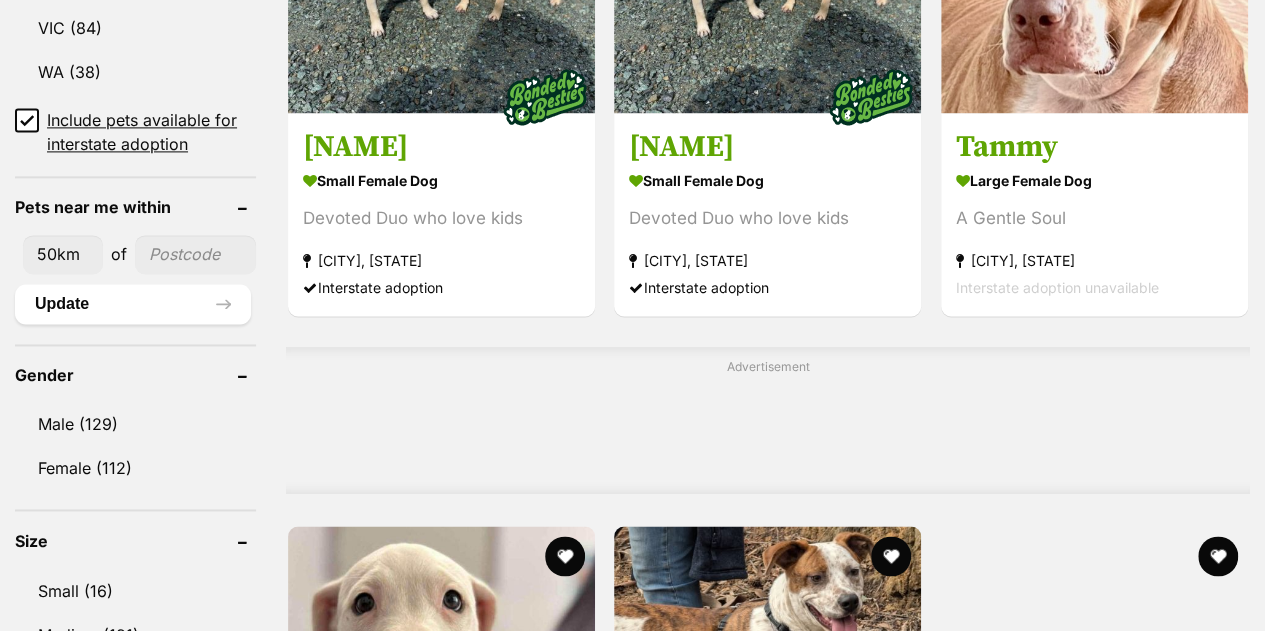scroll, scrollTop: 1567, scrollLeft: 0, axis: vertical 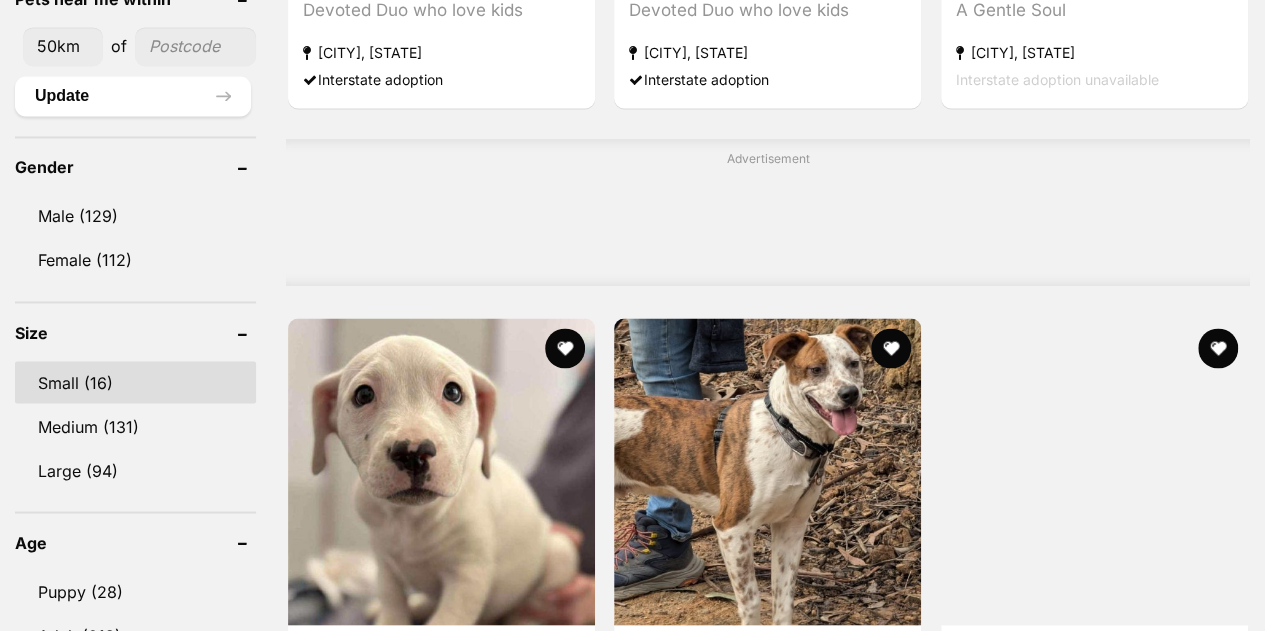 click on "Small (16)" at bounding box center (135, 382) 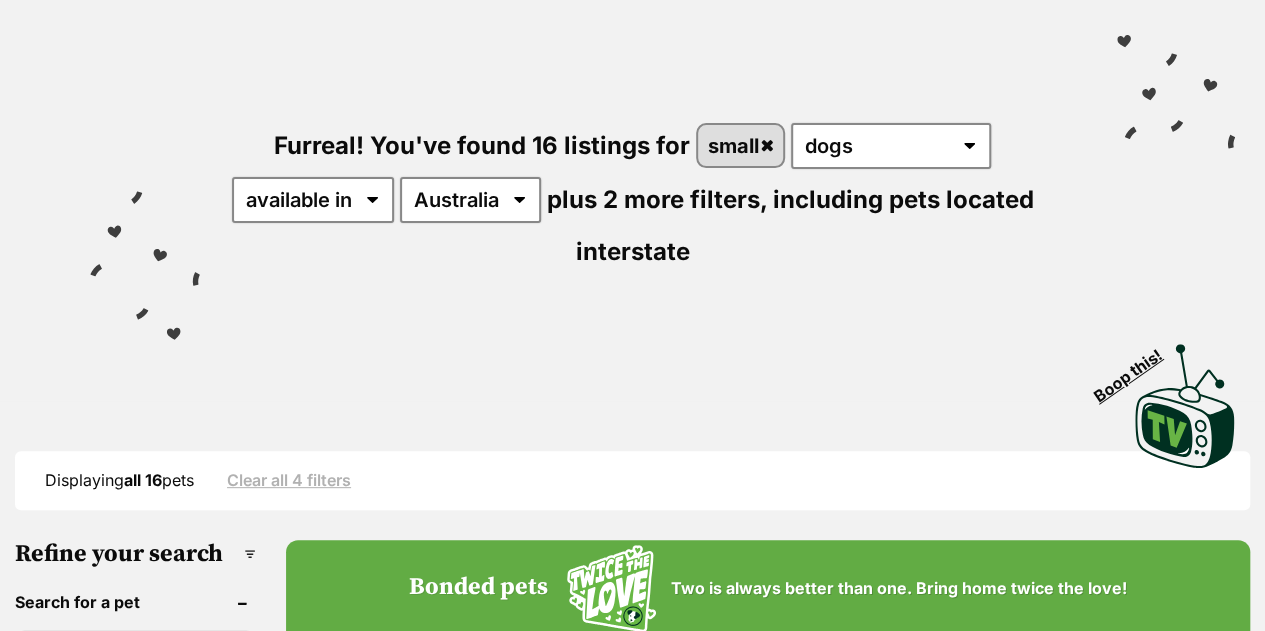 scroll, scrollTop: 165, scrollLeft: 0, axis: vertical 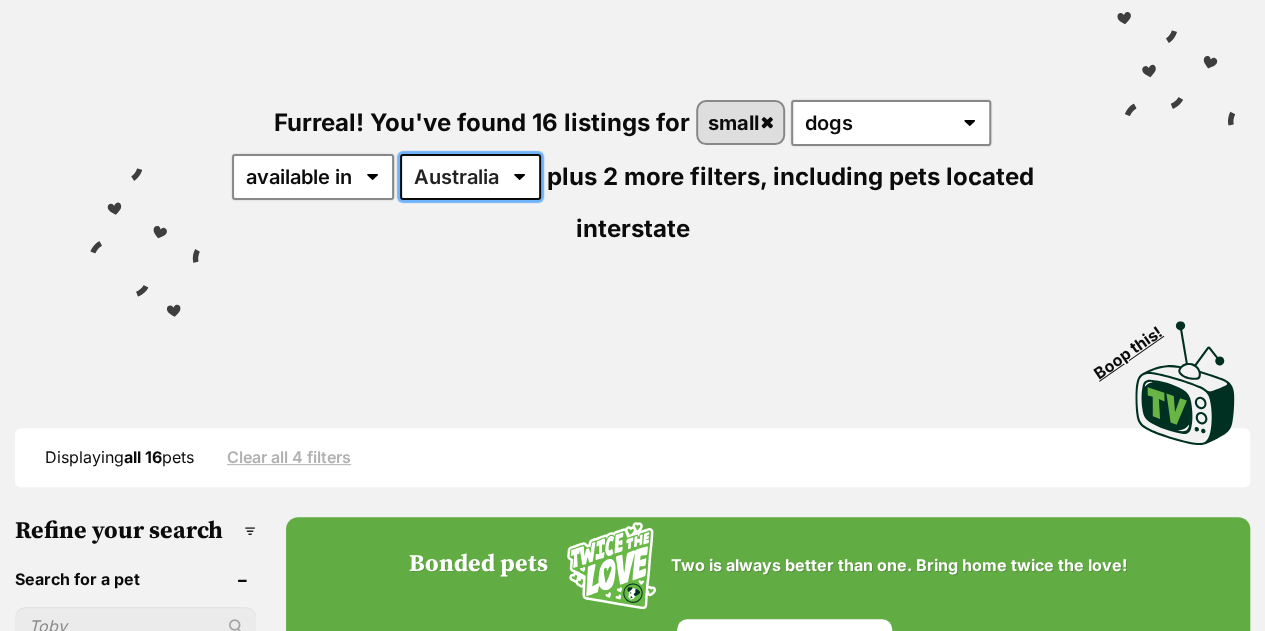click on "Australia
ACT
NSW
QLD
SA
VIC
WA" at bounding box center (470, 177) 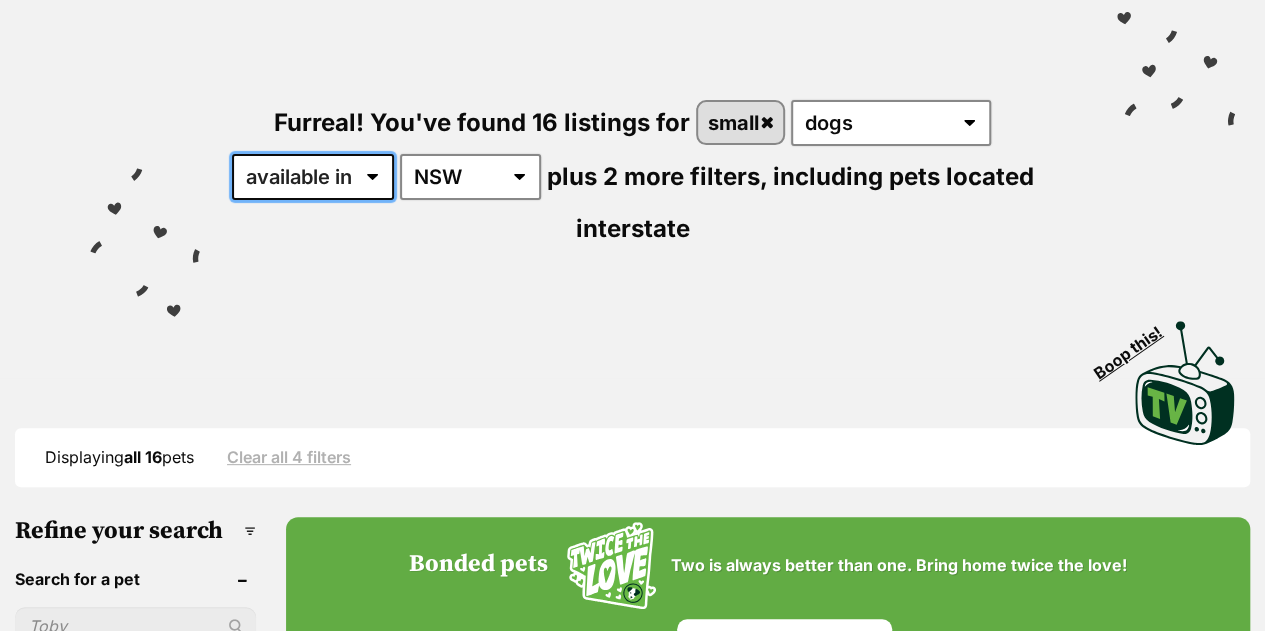 click on "available in
located in" at bounding box center (313, 177) 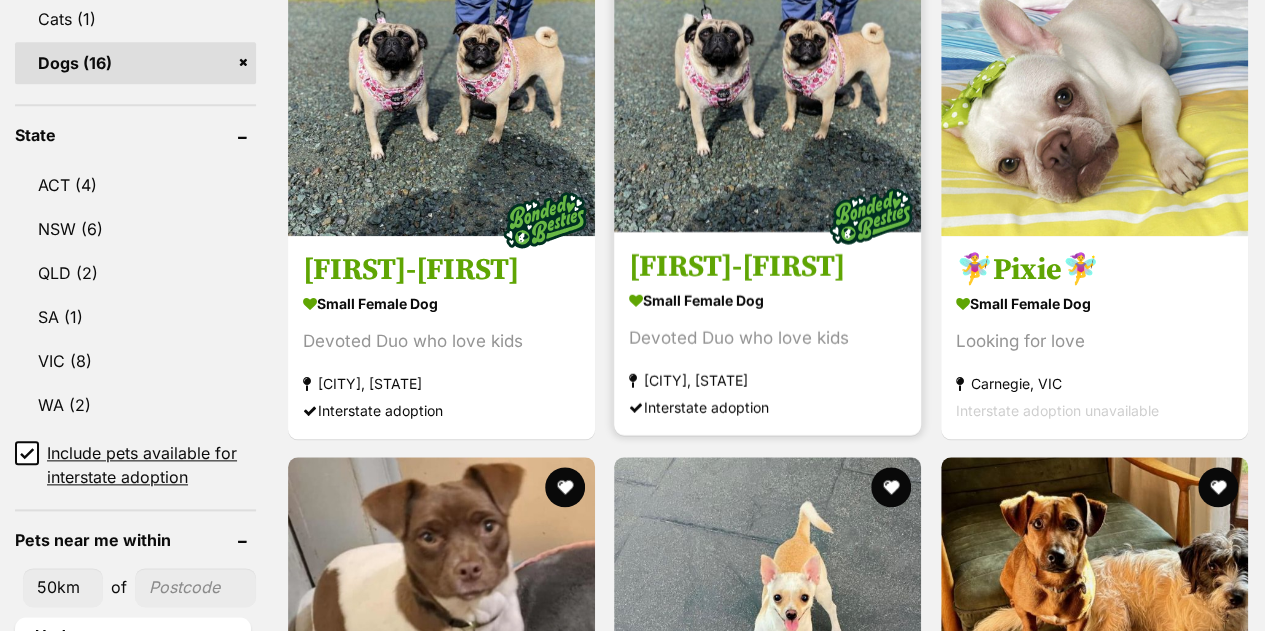 scroll, scrollTop: 960, scrollLeft: 0, axis: vertical 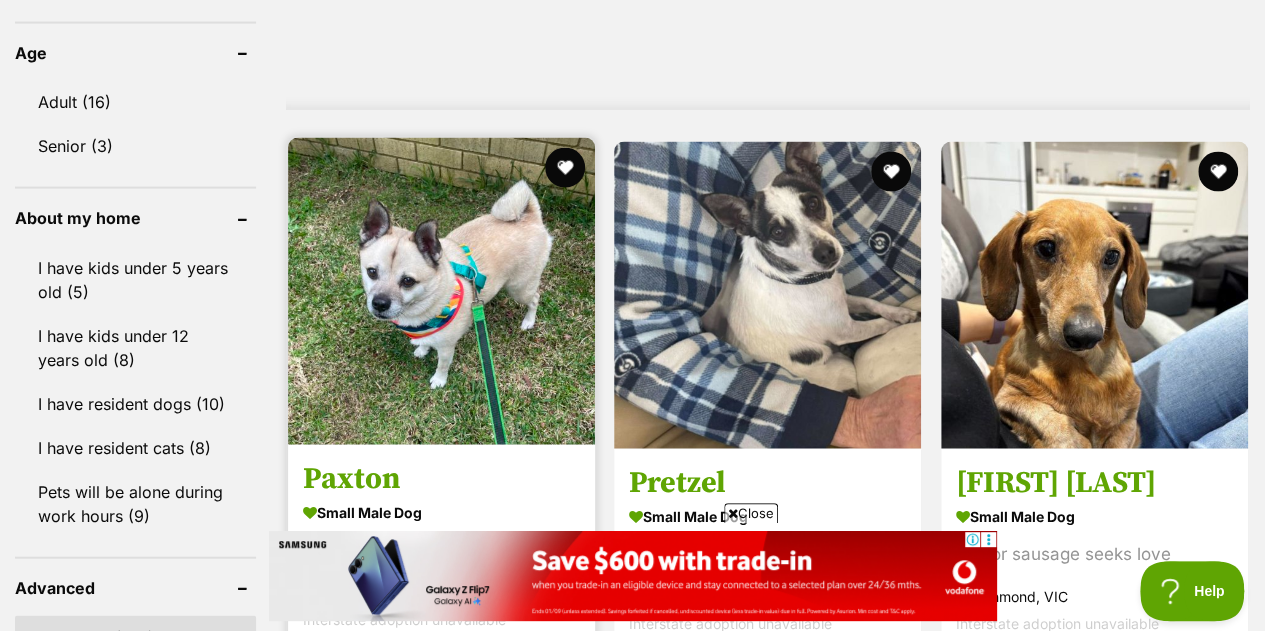 click at bounding box center (441, 291) 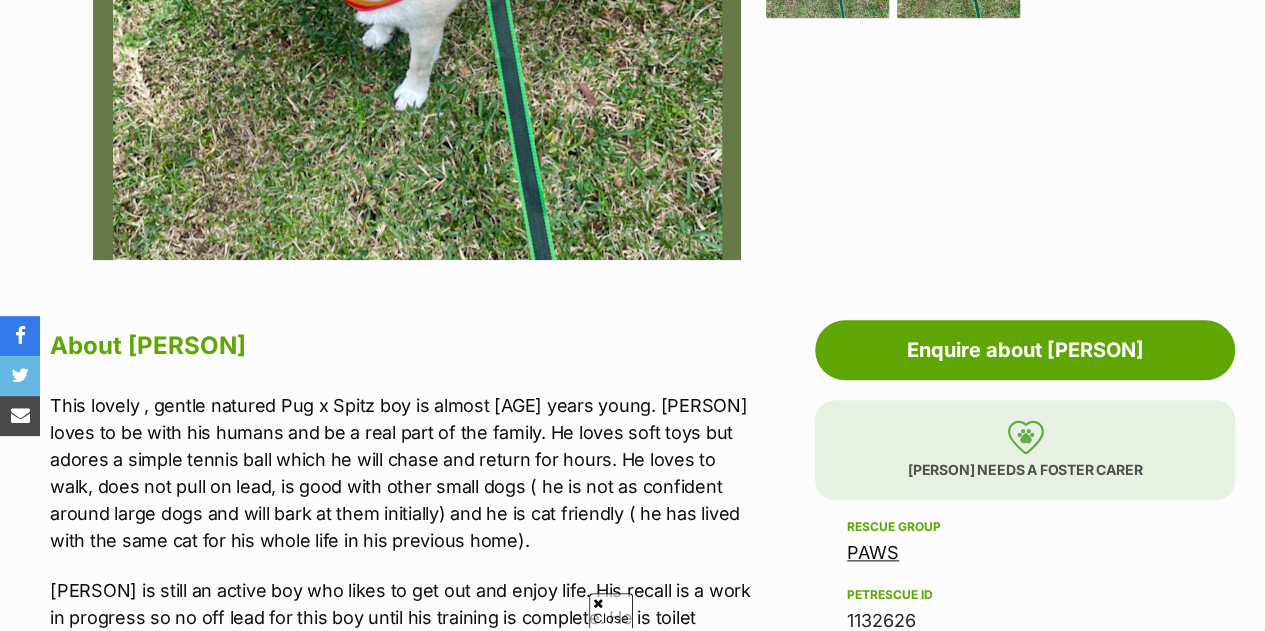 scroll, scrollTop: 806, scrollLeft: 0, axis: vertical 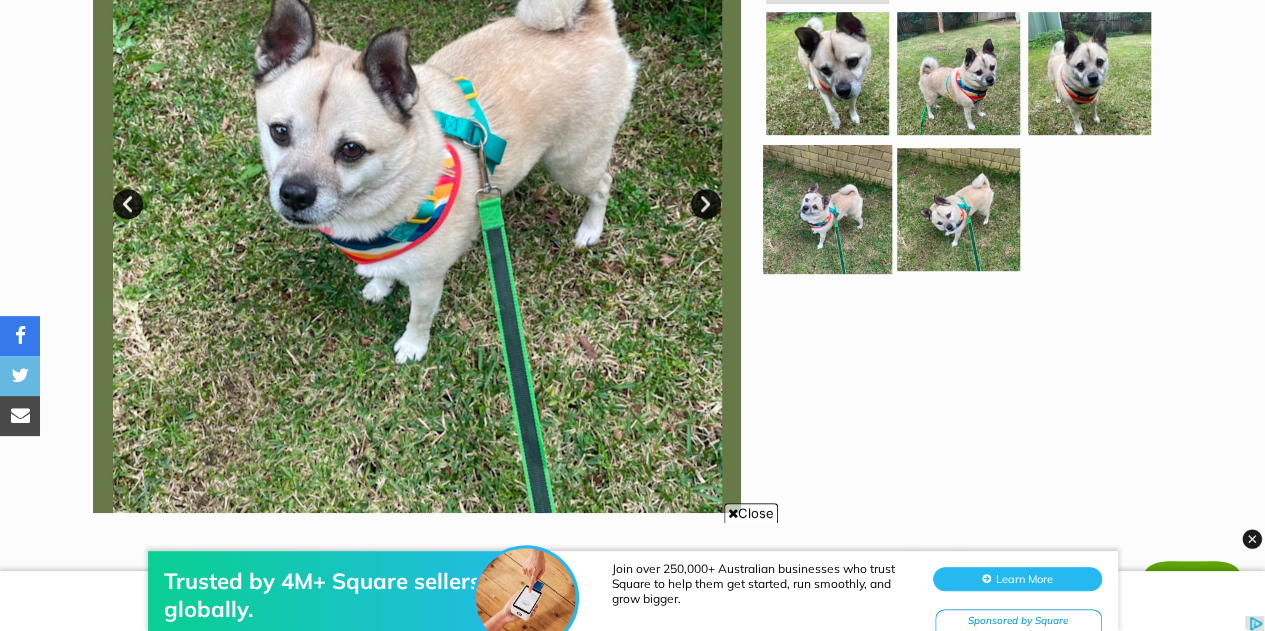click at bounding box center (827, 209) 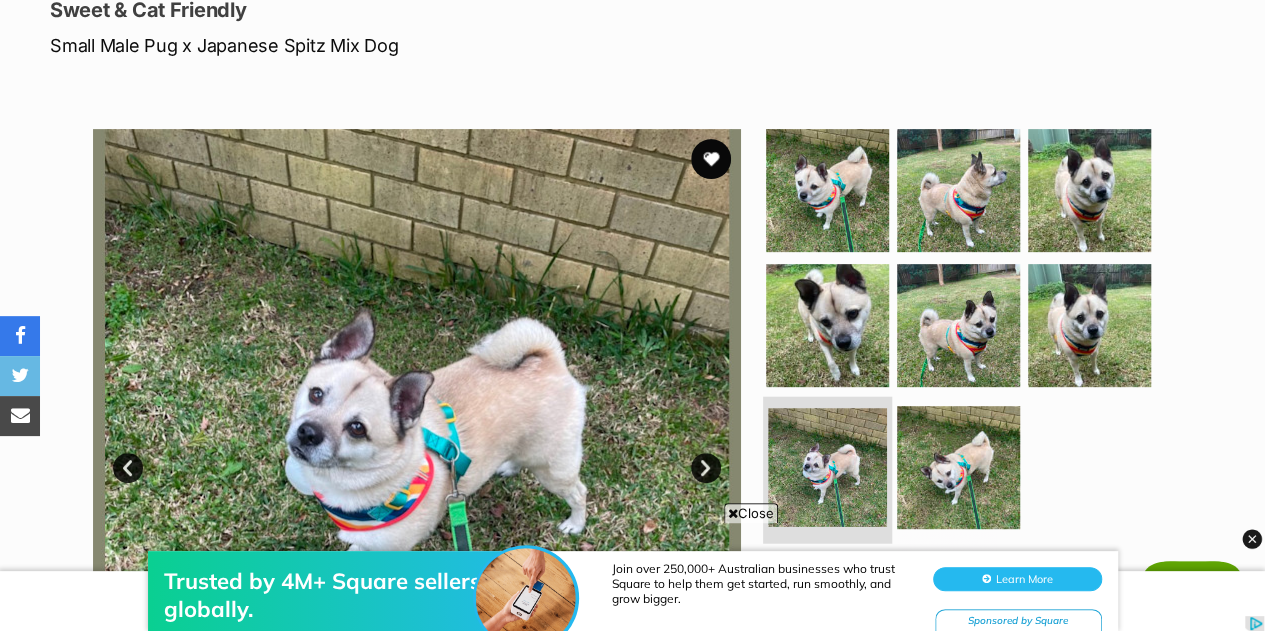 scroll, scrollTop: 279, scrollLeft: 0, axis: vertical 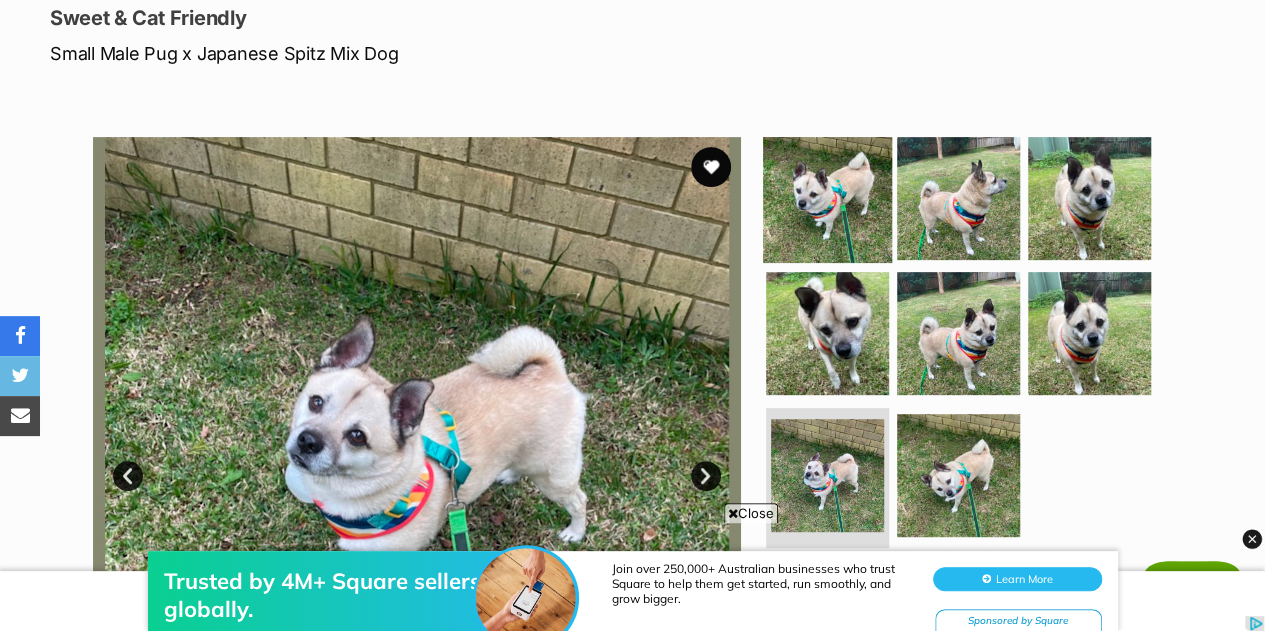click at bounding box center [827, 197] 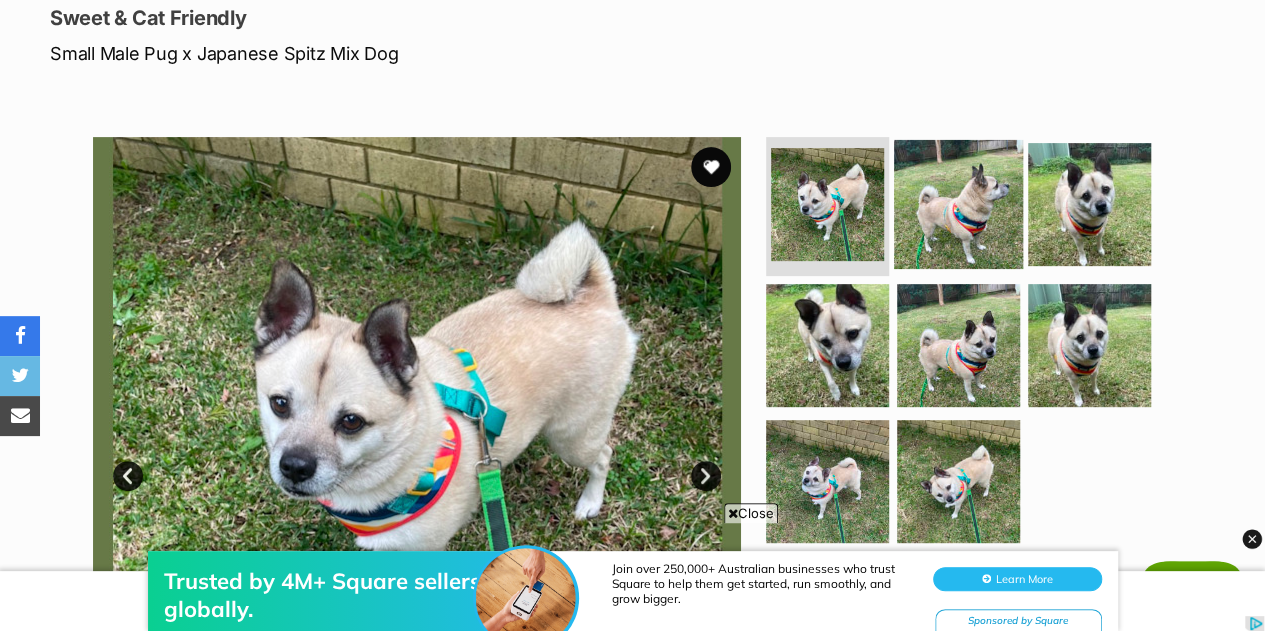 click at bounding box center (958, 203) 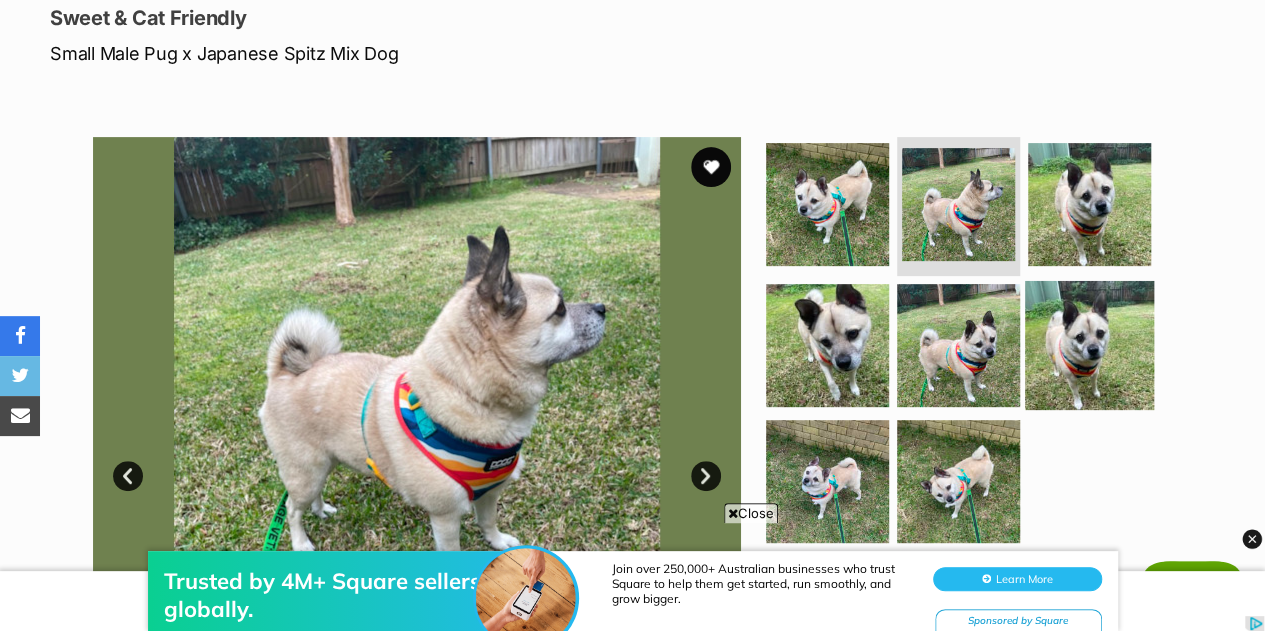 click at bounding box center (1089, 345) 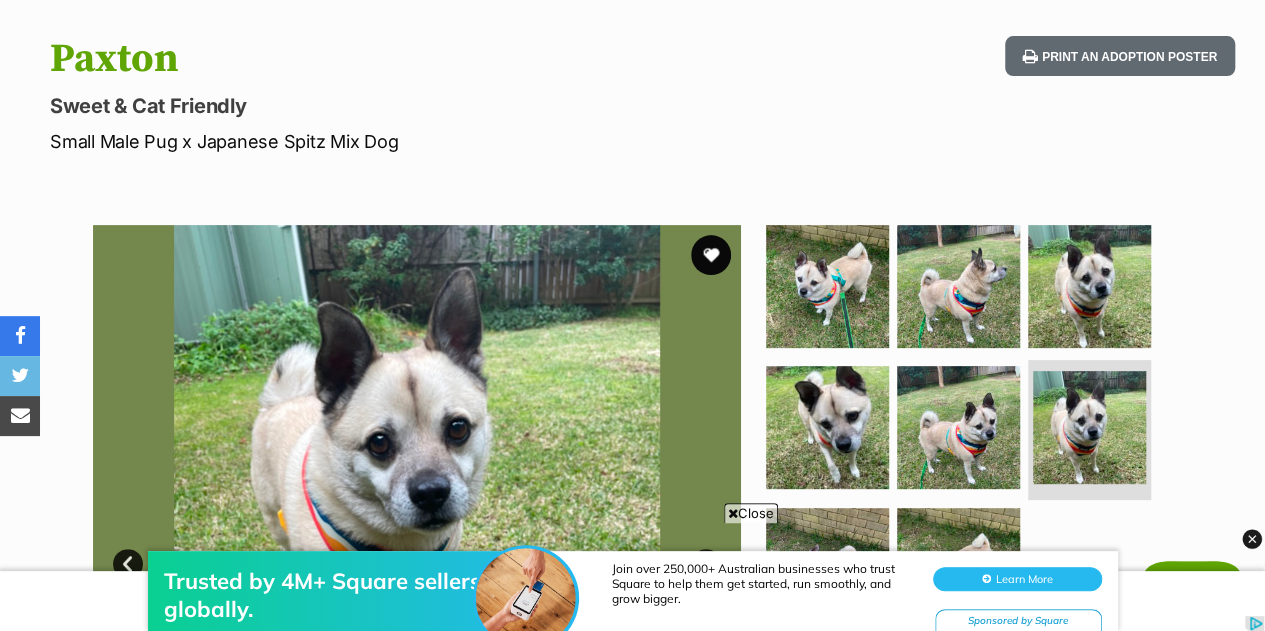 scroll, scrollTop: 190, scrollLeft: 0, axis: vertical 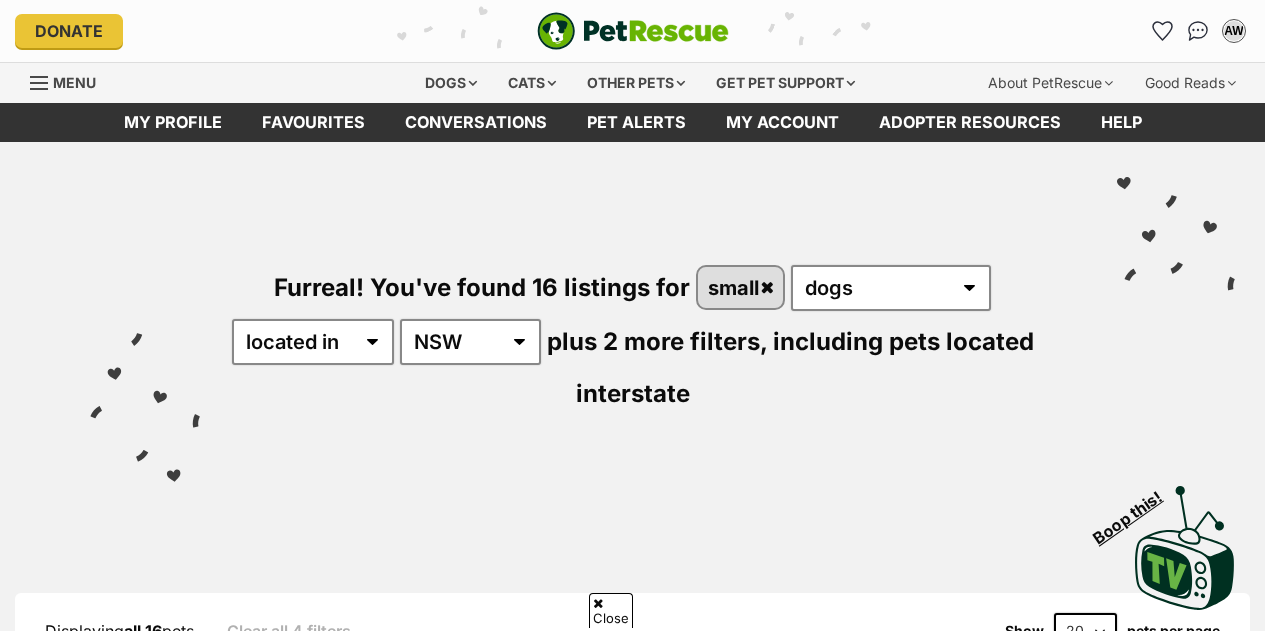 select on "disabled" 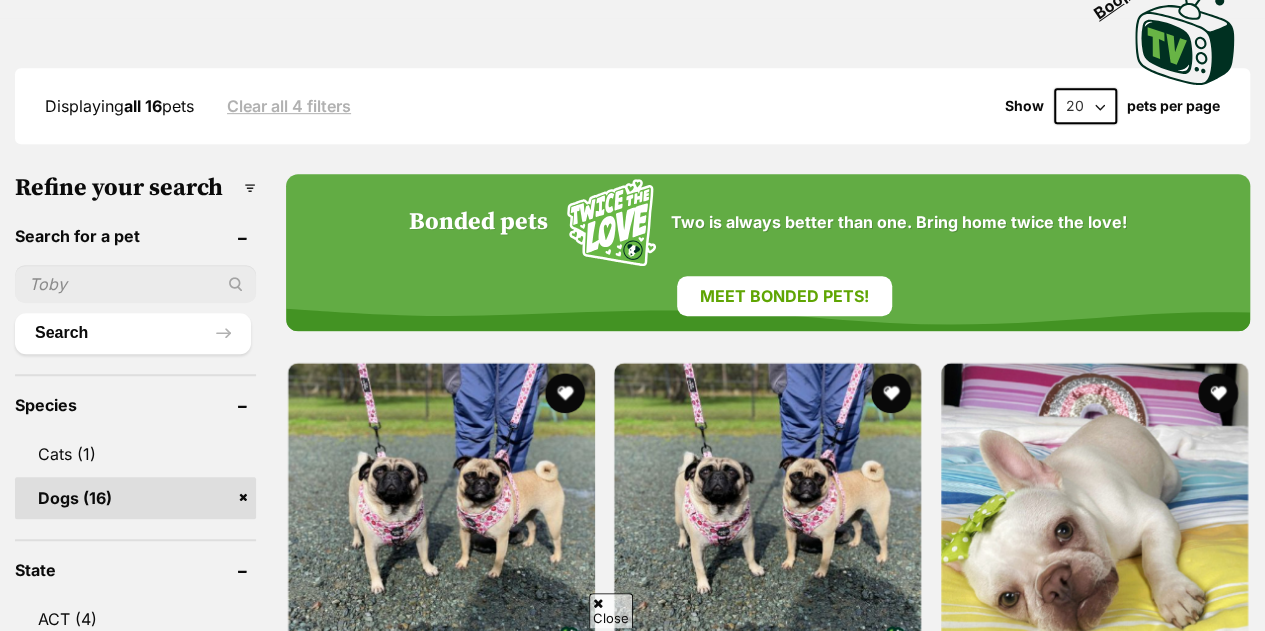 scroll, scrollTop: 0, scrollLeft: 0, axis: both 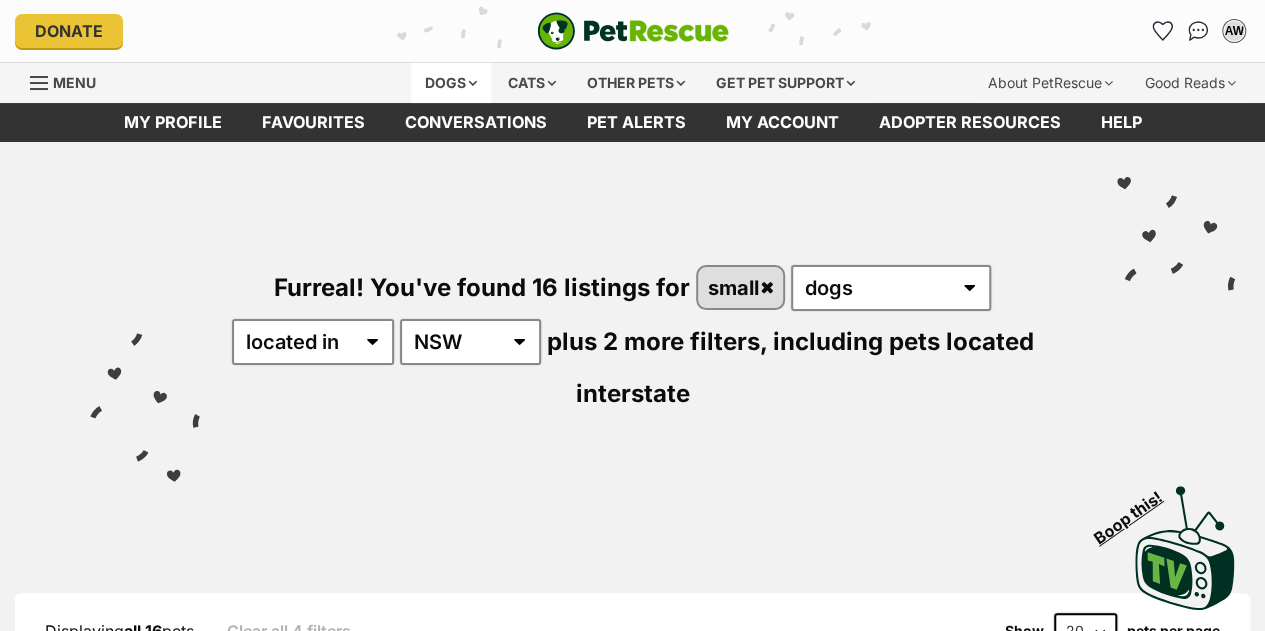 click on "Dogs" at bounding box center [451, 83] 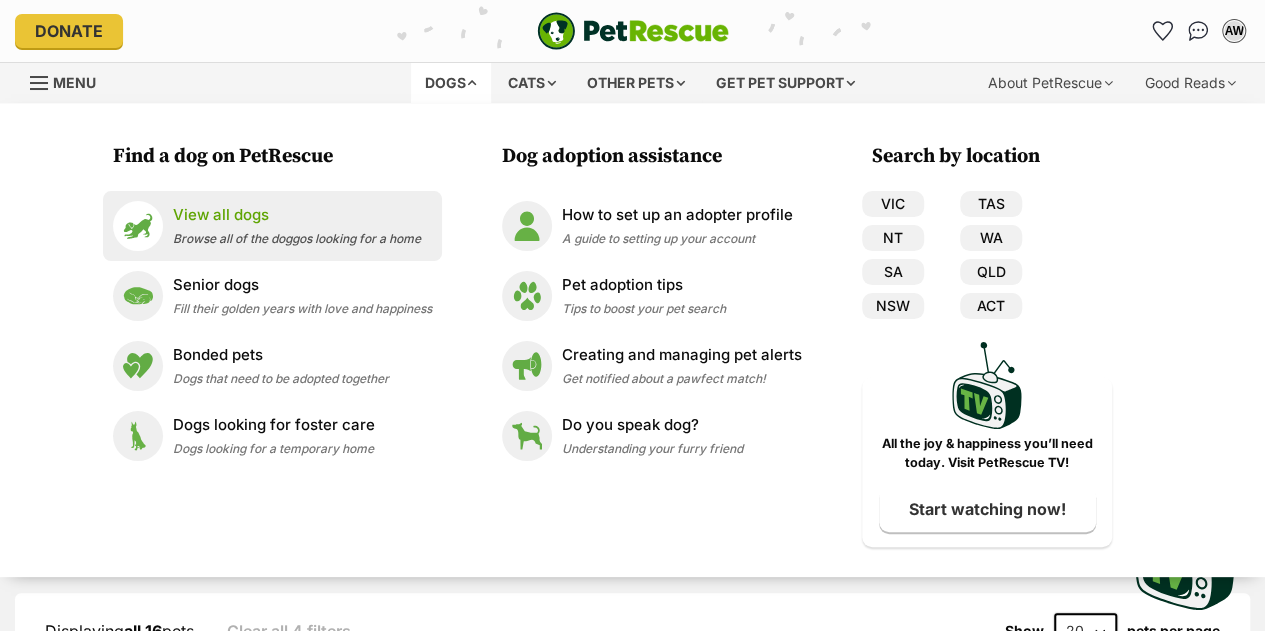 scroll, scrollTop: 0, scrollLeft: 0, axis: both 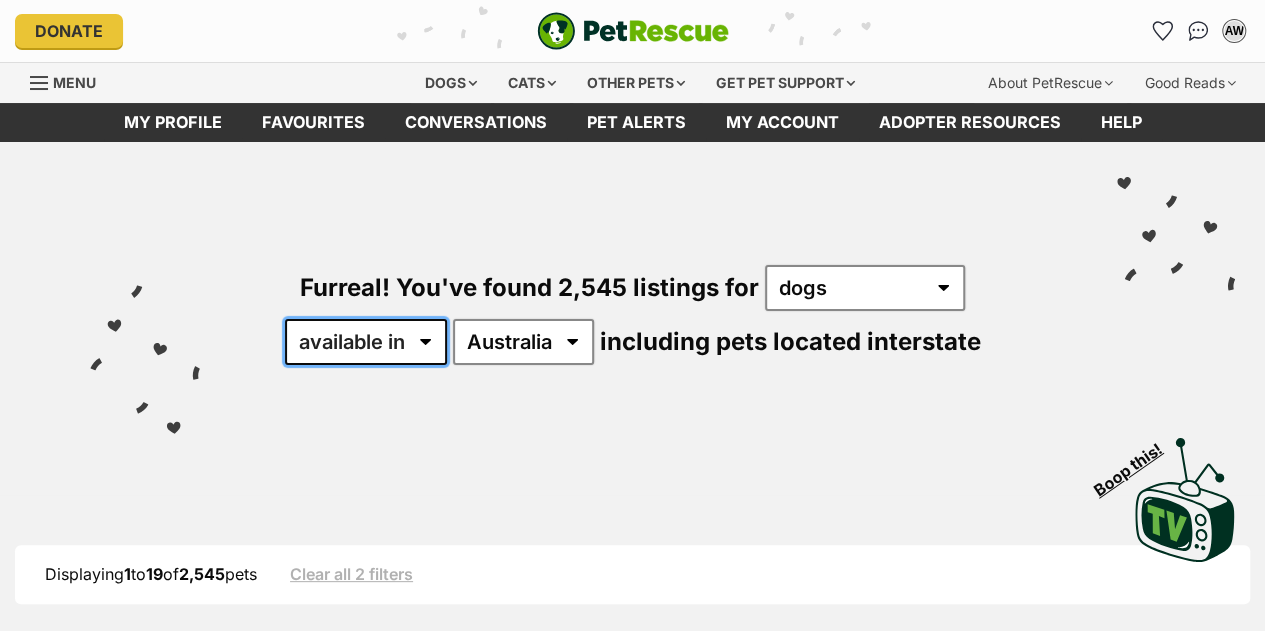 click on "available in
located in" at bounding box center (366, 342) 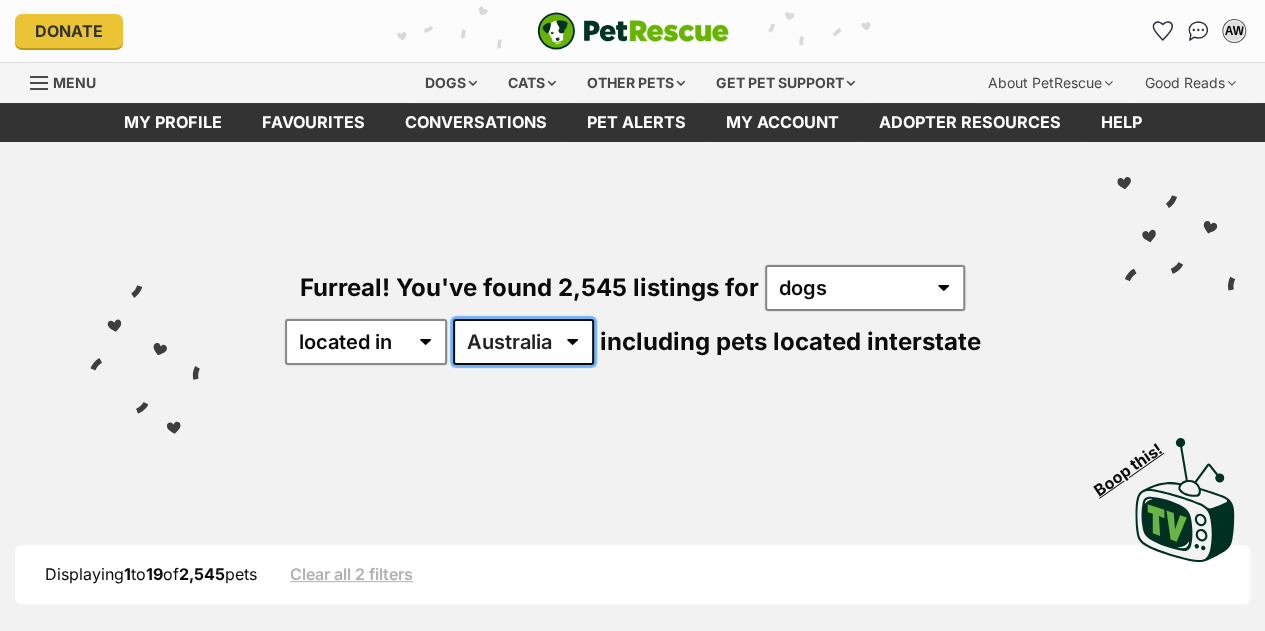 click on "Australia
ACT
NSW
NT
QLD
SA
TAS
VIC
WA" at bounding box center (523, 342) 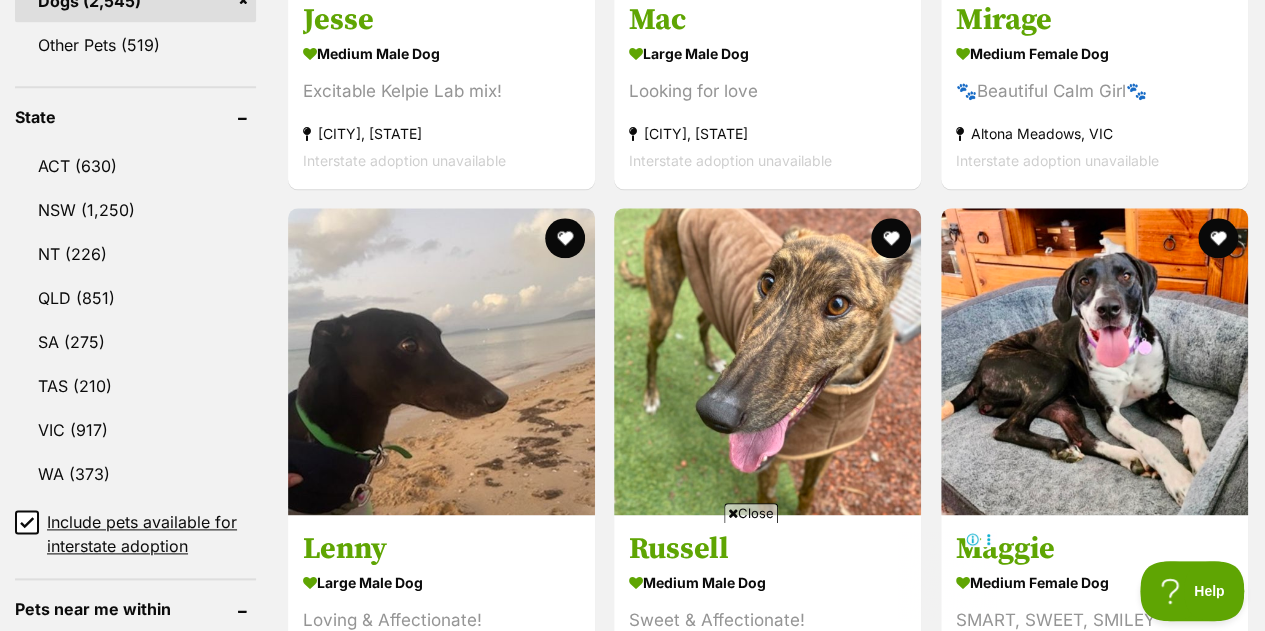 scroll, scrollTop: 975, scrollLeft: 0, axis: vertical 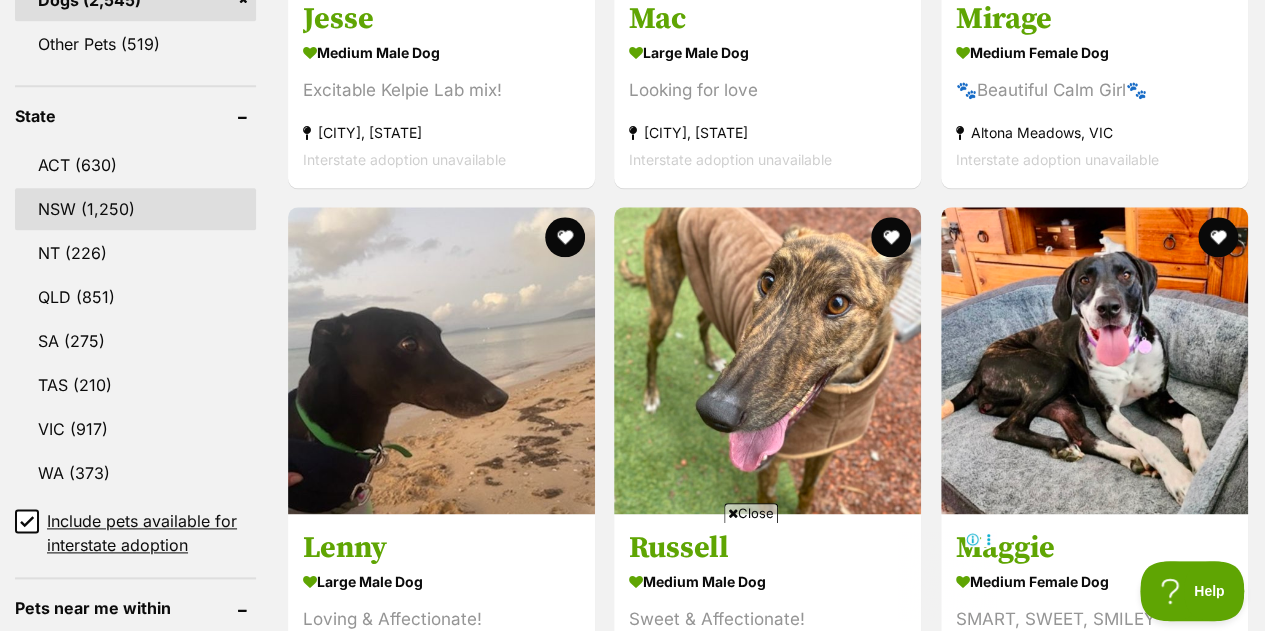 click on "NSW (1,250)" at bounding box center [135, 209] 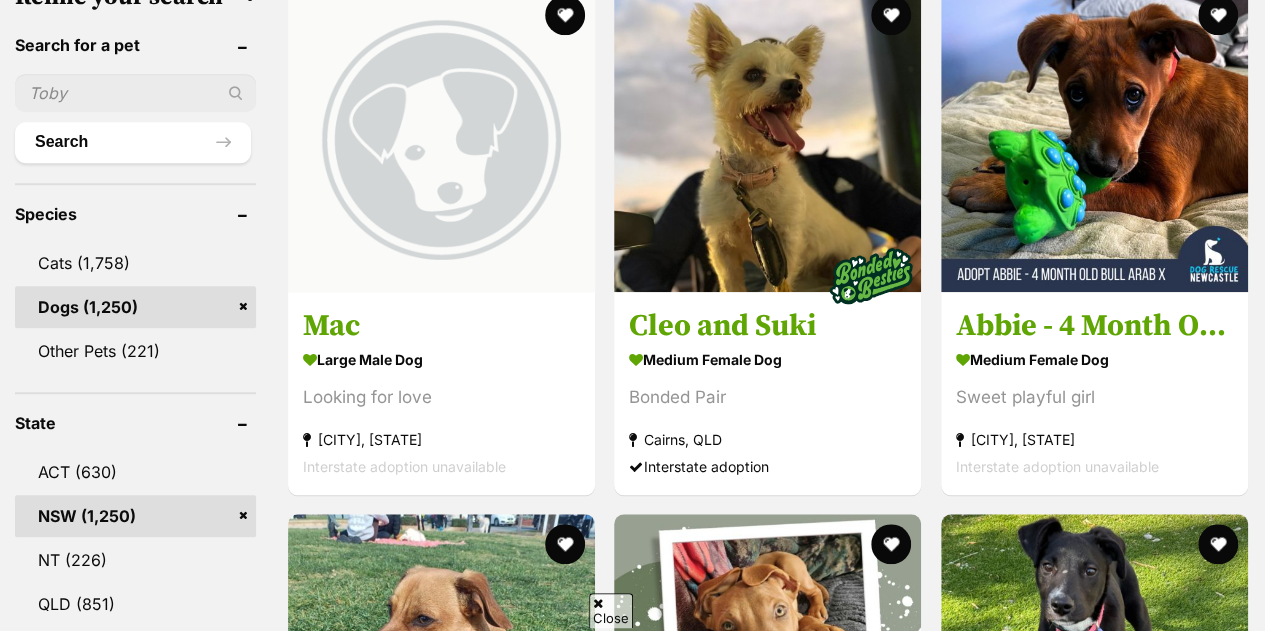 scroll, scrollTop: 687, scrollLeft: 0, axis: vertical 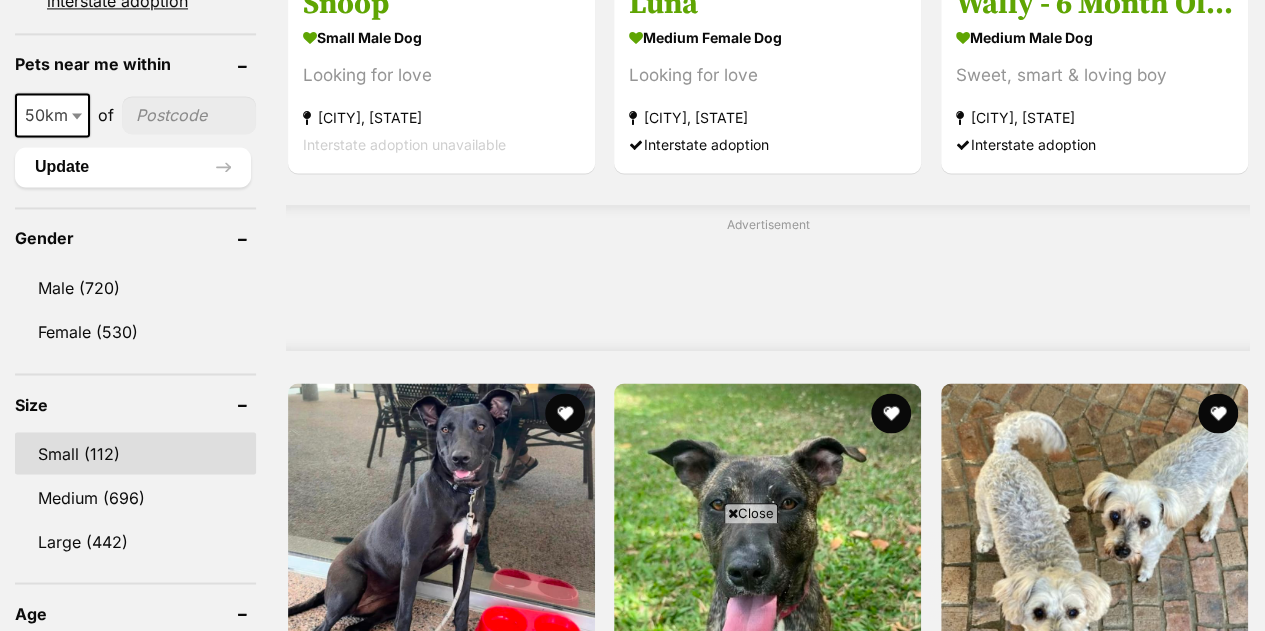 click on "Small (112)" at bounding box center [135, 453] 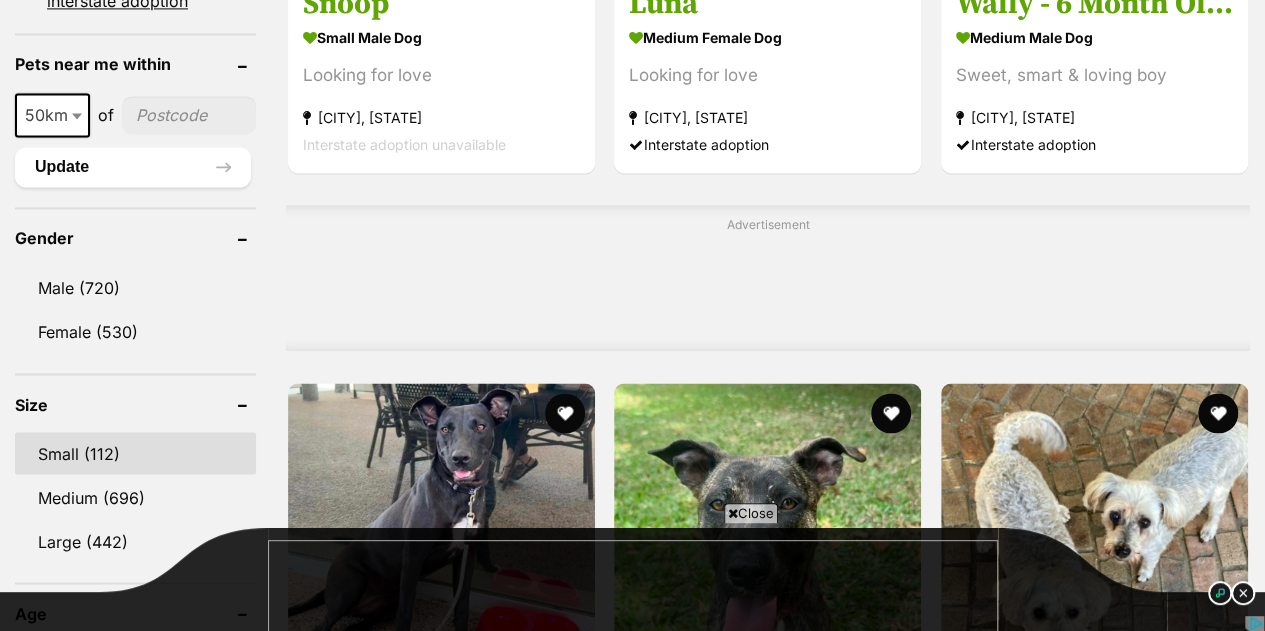 scroll, scrollTop: 0, scrollLeft: 0, axis: both 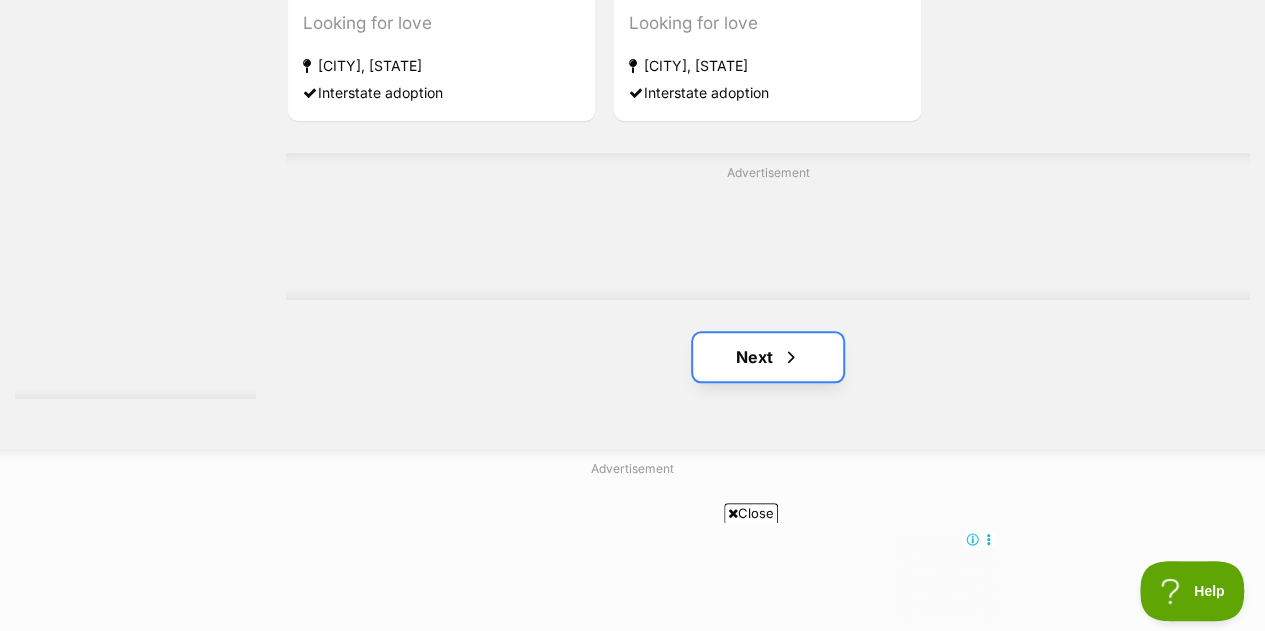 click on "Next" at bounding box center (768, 357) 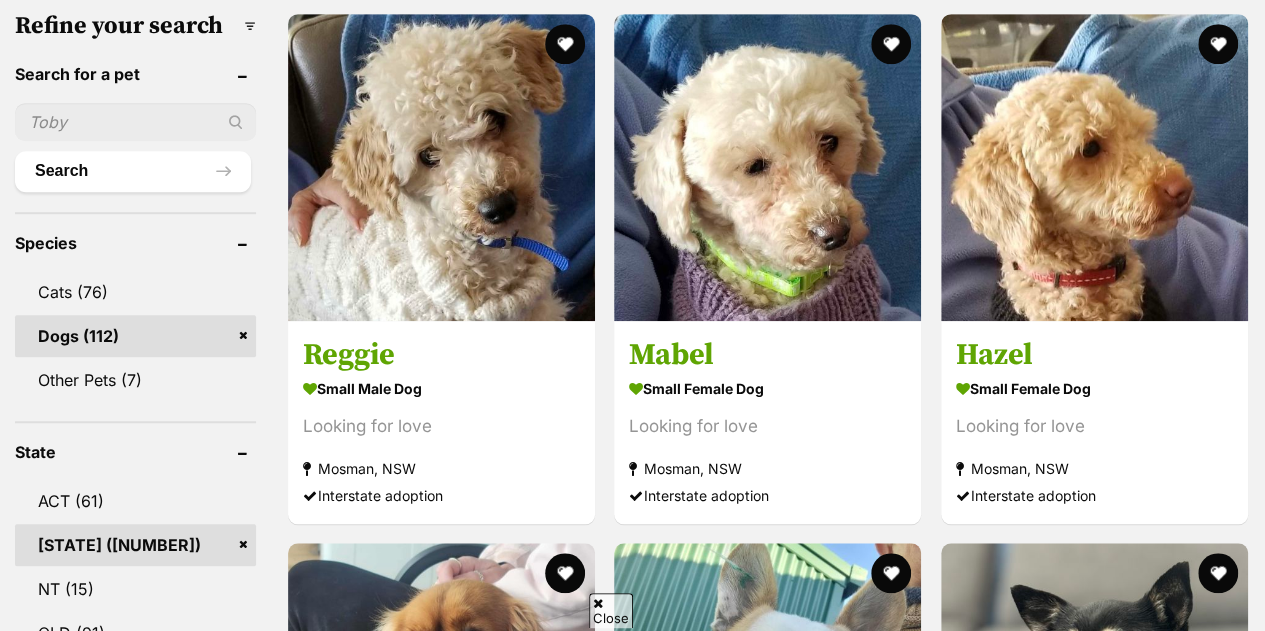 scroll, scrollTop: 0, scrollLeft: 0, axis: both 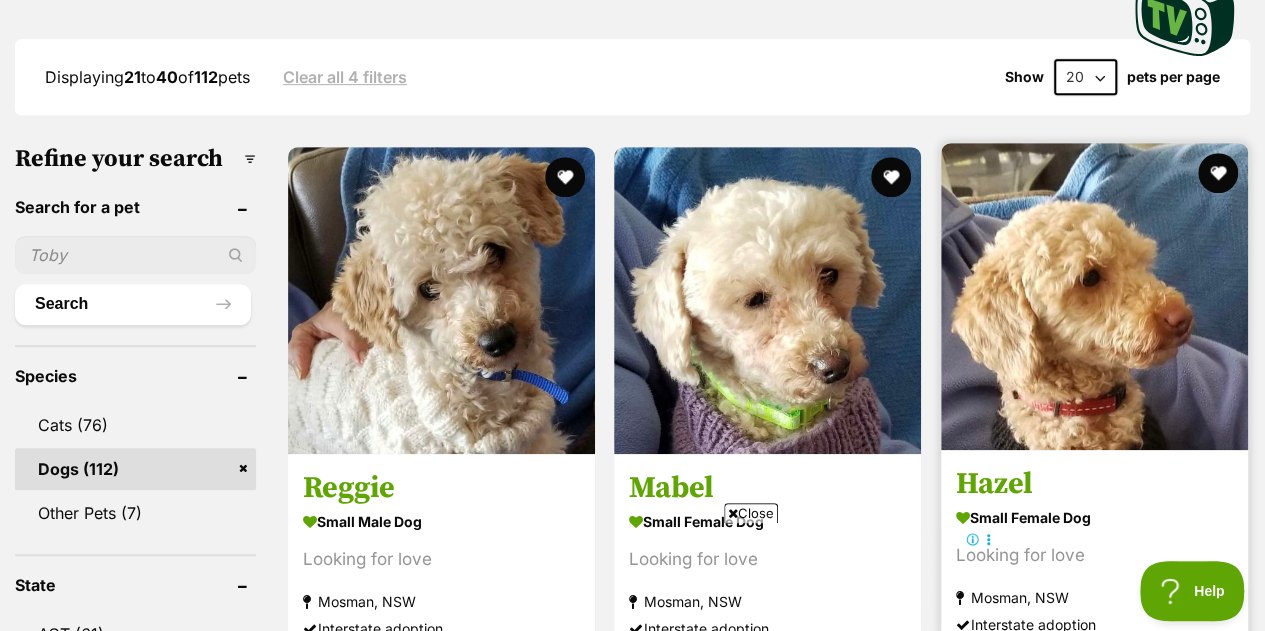 click at bounding box center [1094, 296] 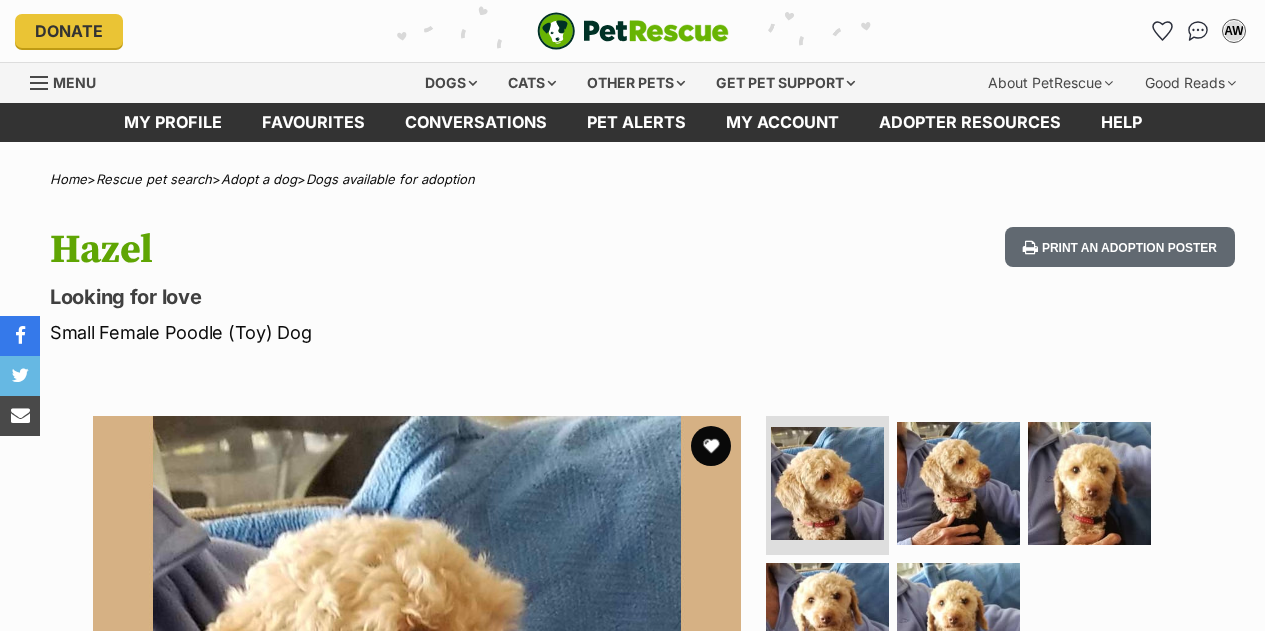 scroll, scrollTop: 0, scrollLeft: 0, axis: both 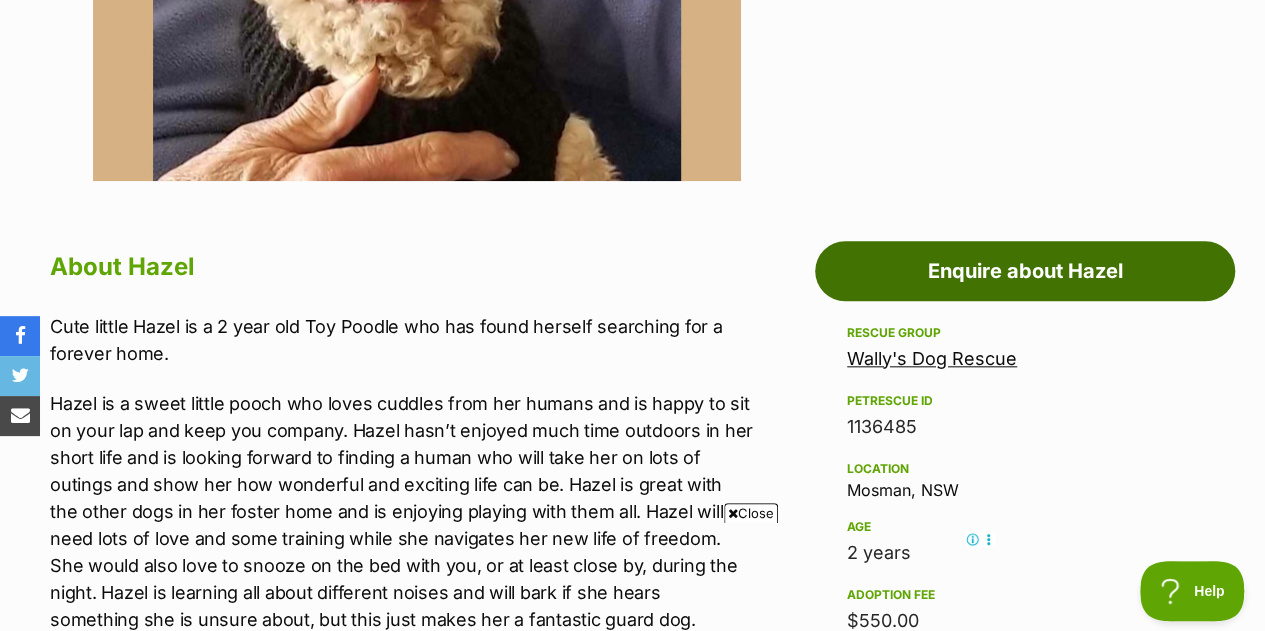 click on "Enquire about Hazel" at bounding box center [1025, 271] 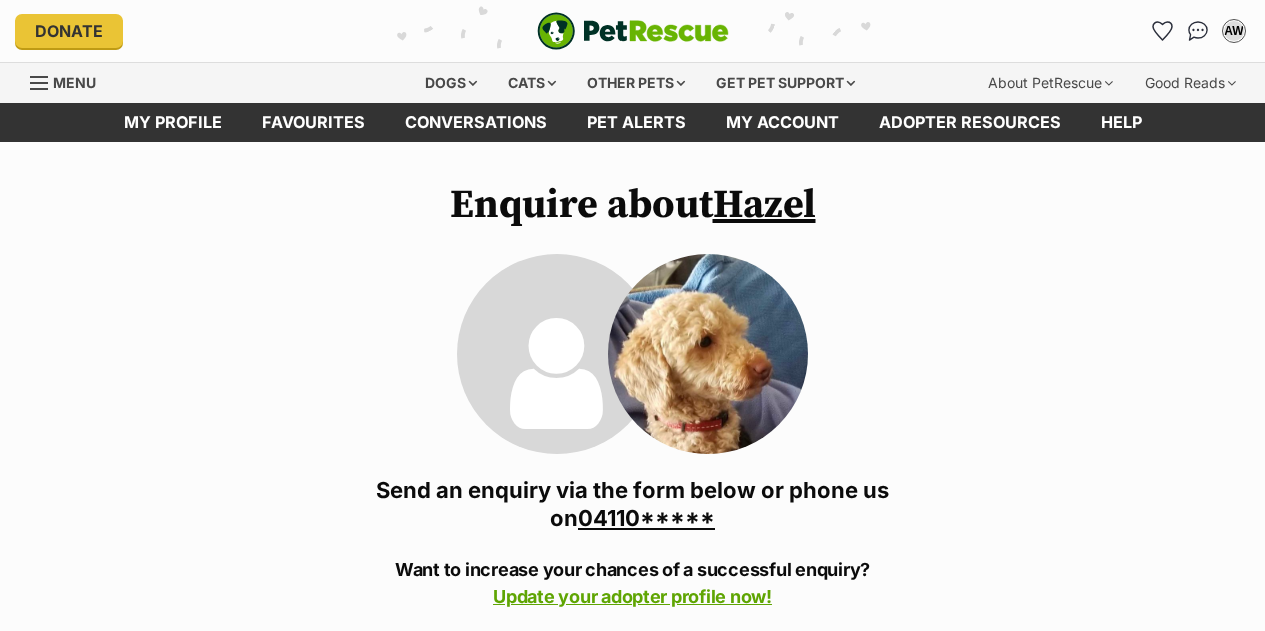 scroll, scrollTop: 0, scrollLeft: 0, axis: both 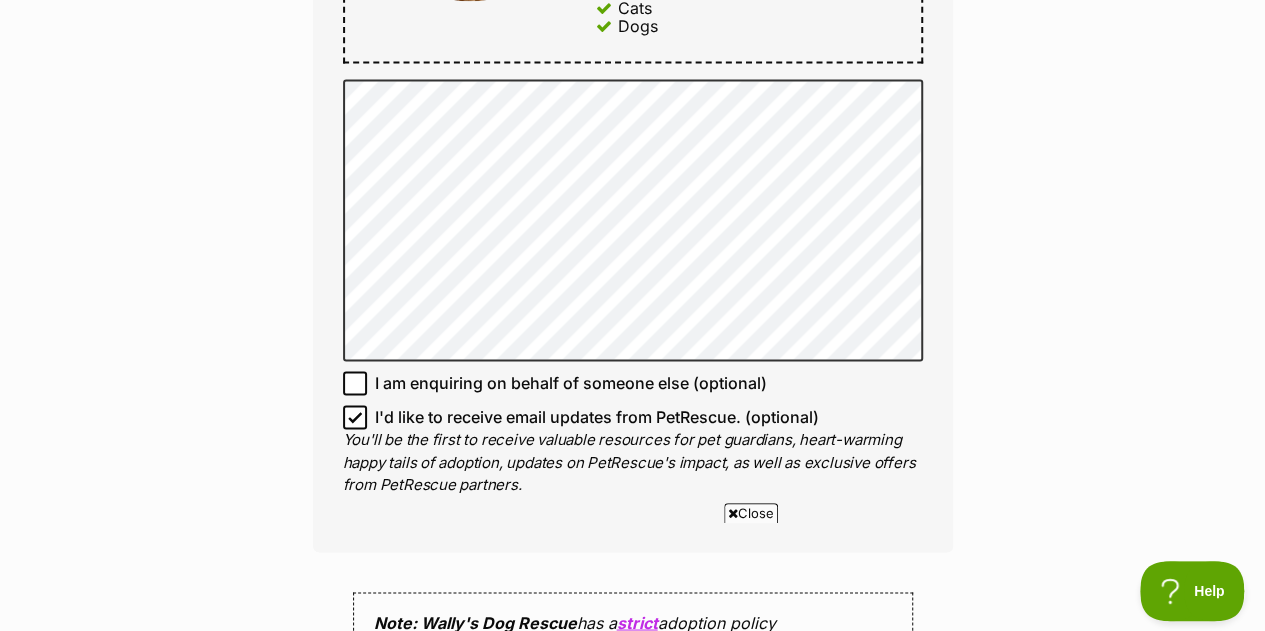 click on "Enquire about  Hazel
0411044739
Send an enquiry via the form below or phone us on
04110*****
Want to increase your chances of a successful enquiry?
Update your adopter profile now!
Full name Annemarie White
Email
We require this to be able to send you communications regarding your pet enquiry.
annemarie.white36@gmail.com
Phone number United States +1 United Kingdom +44 Afghanistan (‫افغانستان‬‎) +93 Albania (Shqipëri) +355 Algeria (‫الجزائر‬‎) +213 American Samoa +1684 Andorra +376 Angola +244 Anguilla +1264 Antigua and Barbuda +1268 Argentina +54 Armenia (Հայաստան) +374 Aruba +297 Australia +61 Austria (Österreich) +43 Azerbaijan (Azərbaycan) +994 Bahamas +1242 Bahrain (‫البحرين‬‎) +973 Bangladesh (বাংলাদেশ) +880 Barbados +1246 Belarus (Беларусь) +375 Belgium (België) +32 Belize +501 Benin (Bénin) +229 Bermuda +1441 Bhutan (འབྲུག) +975 Bolivia +591 +387 Botswana +267" at bounding box center (632, 145) 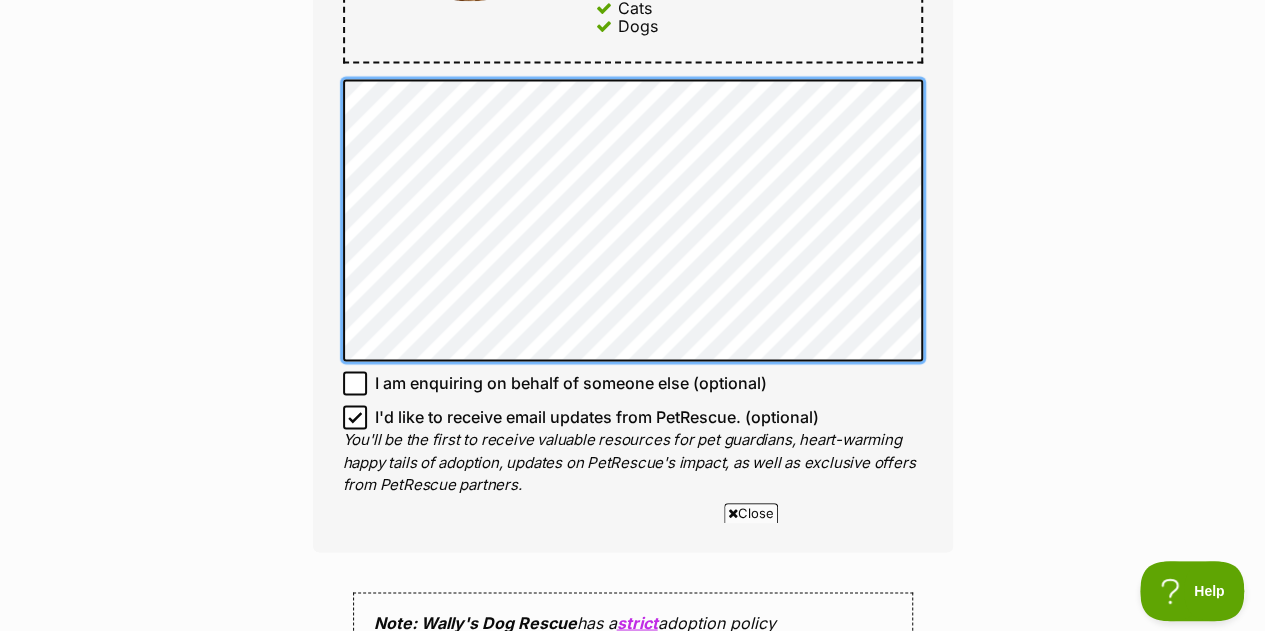 scroll, scrollTop: 0, scrollLeft: 0, axis: both 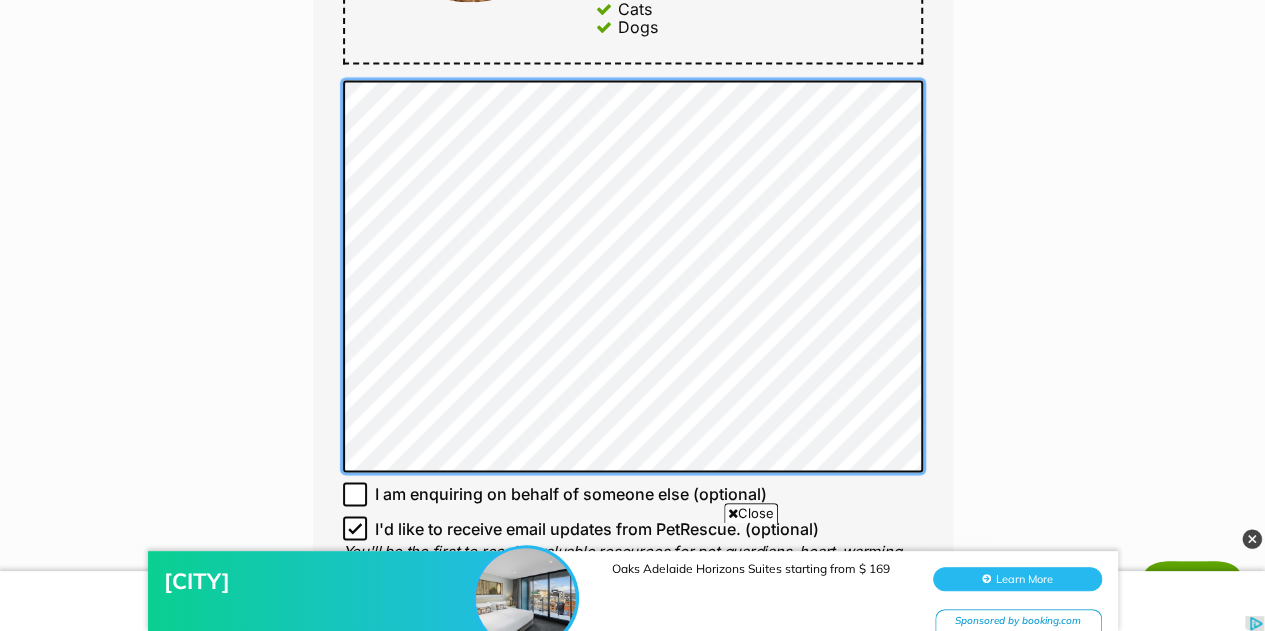 click on "Full name Annemarie White
Email
We require this to be able to send you communications regarding your pet enquiry.
annemarie.white36@gmail.com
Phone number United States +1 United Kingdom +44 Afghanistan (‫افغانستان‬‎) +93 Albania (Shqipëri) +355 Algeria (‫الجزائر‬‎) +213 American Samoa +1684 Andorra +376 Angola +244 Anguilla +1264 Antigua and Barbuda +1268 Argentina +54 Armenia (Հայաստան) +374 Aruba +297 Australia +61 Austria (Österreich) +43 Azerbaijan (Azərbaycan) +994 Bahamas +1242 Bahrain (‫البحرين‬‎) +973 Bangladesh (বাংলাদেশ) +880 Barbados +1246 Belarus (Беларусь) +375 Belgium (België) +32 Belize +501 Benin (Bénin) +229 Bermuda +1441 Bhutan (འབྲུག) +975 Bolivia +591 Bosnia and Herzegovina (Босна и Херцеговина) +387 Botswana +267 Brazil (Brasil) +55 British Indian Ocean Territory +246 British Virgin Islands +1284 Brunei +673 Bulgaria (България) +359 Burkina Faso +226 +257" at bounding box center (633, -48) 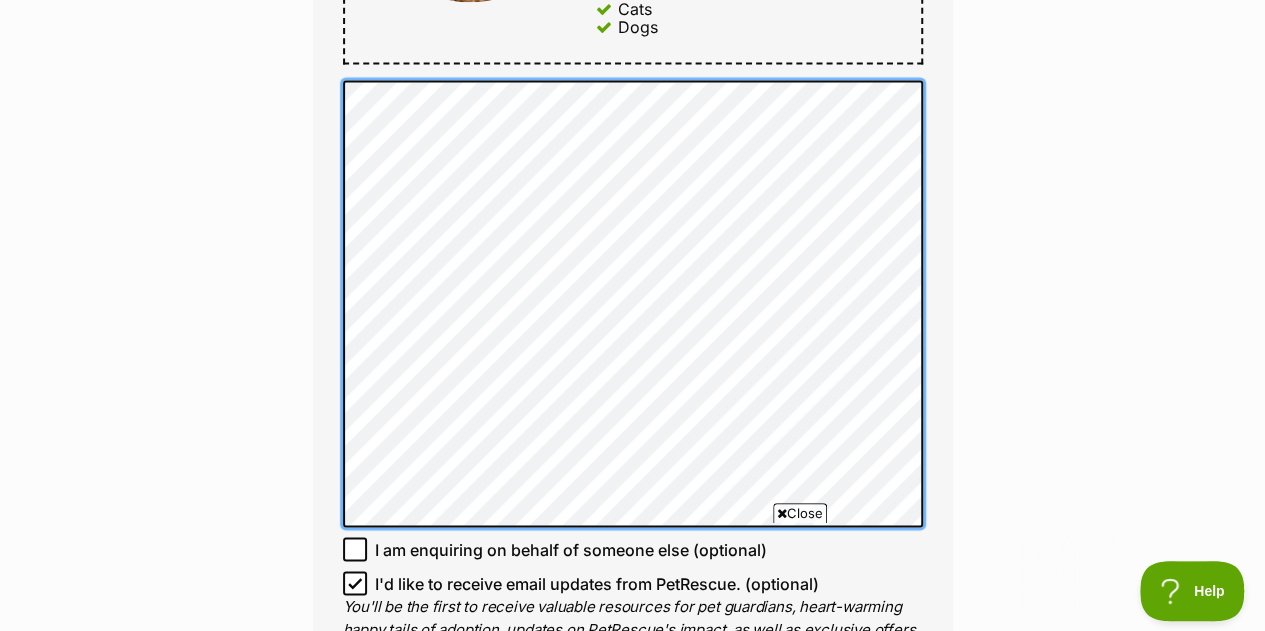 scroll, scrollTop: 0, scrollLeft: 0, axis: both 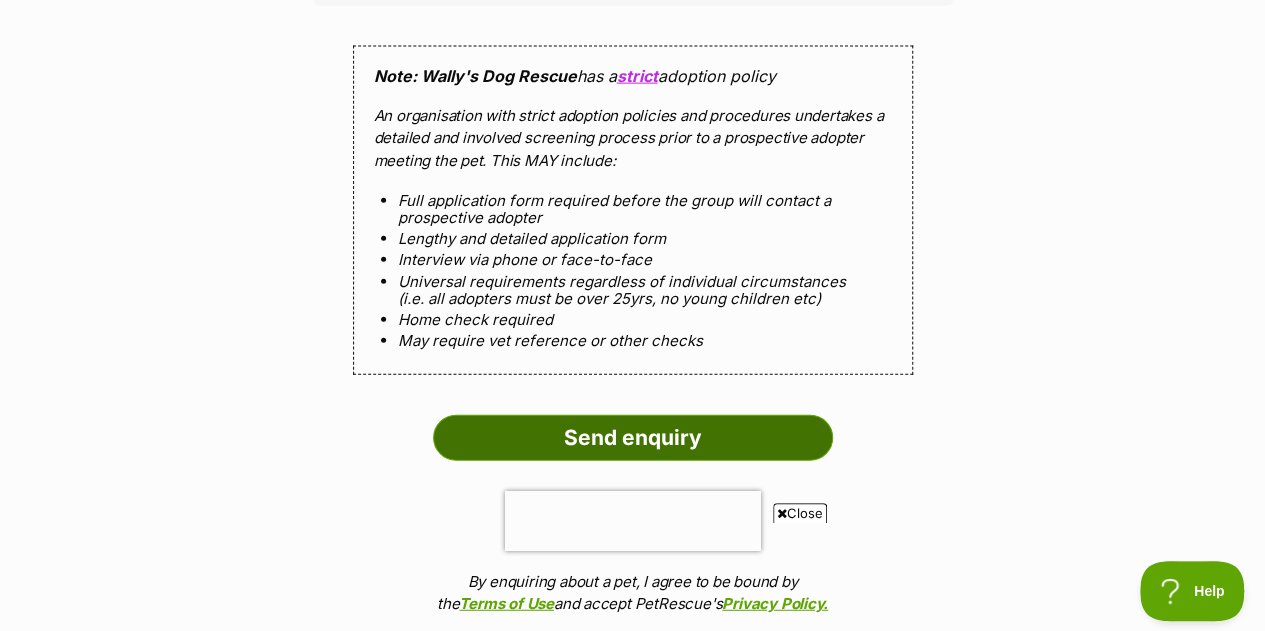 click on "Send enquiry" at bounding box center [633, 438] 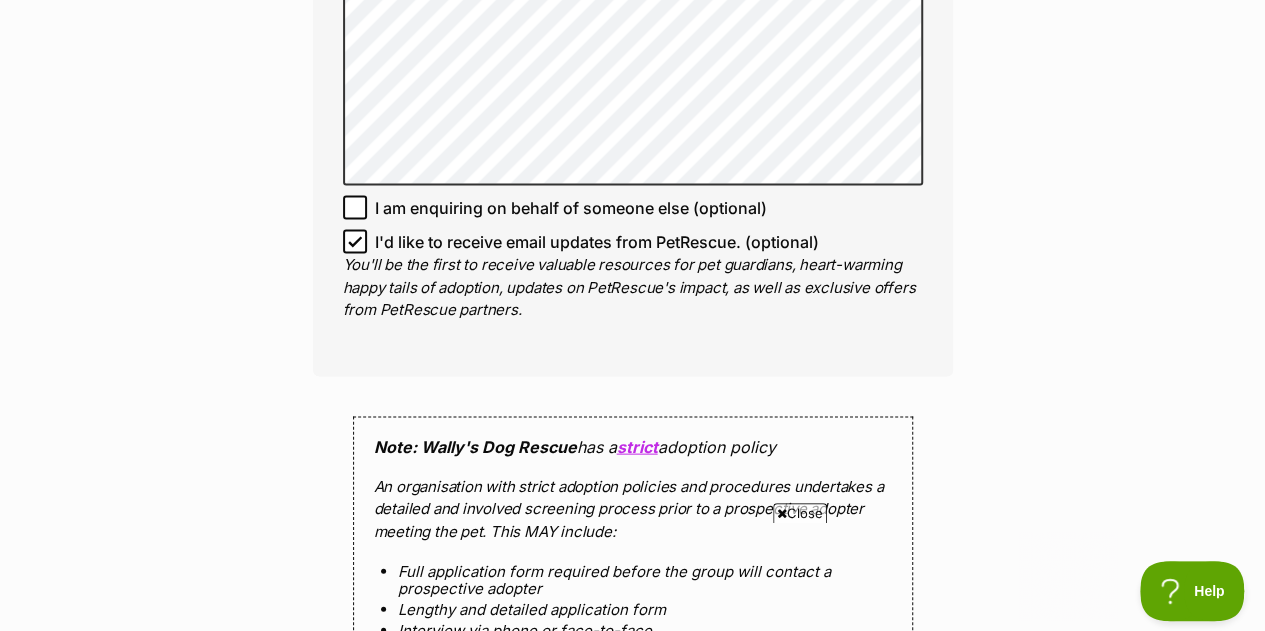 scroll, scrollTop: 1892, scrollLeft: 0, axis: vertical 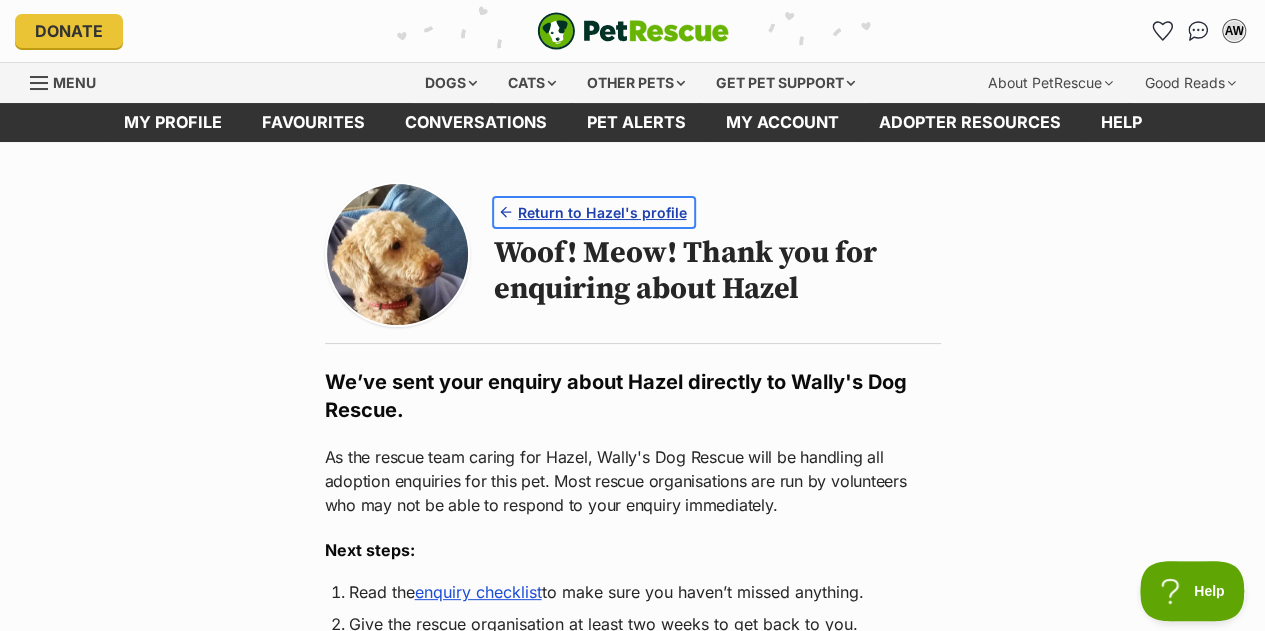 click on "Return to Hazel's profile" at bounding box center (602, 212) 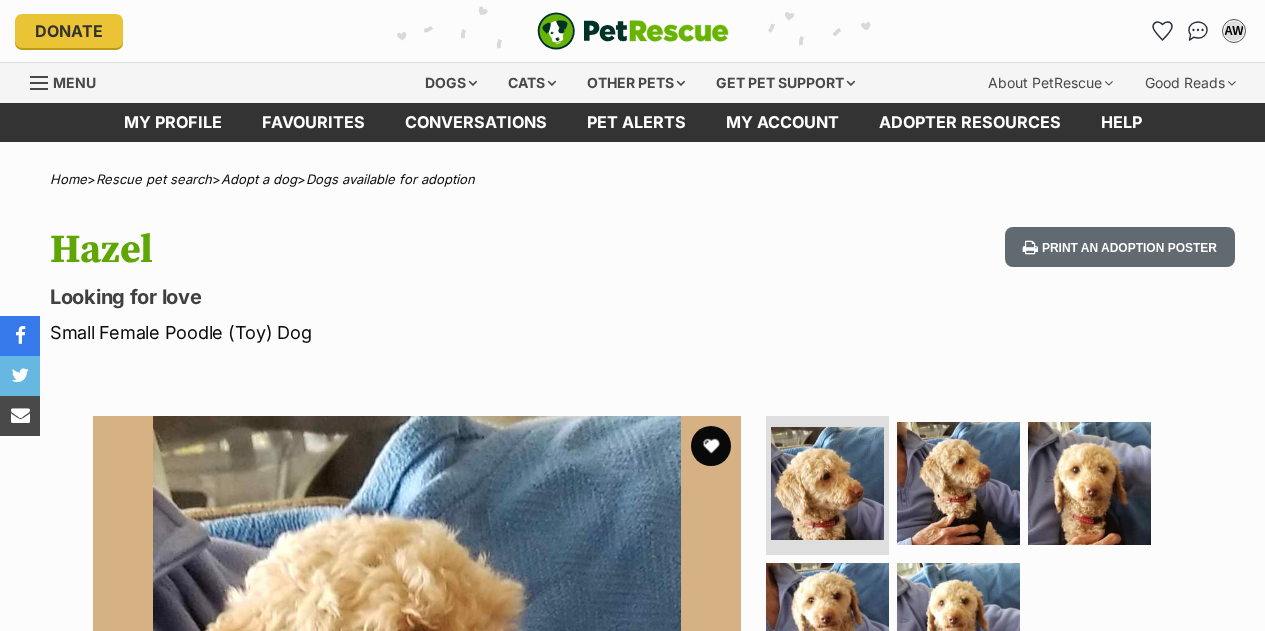 scroll, scrollTop: 0, scrollLeft: 0, axis: both 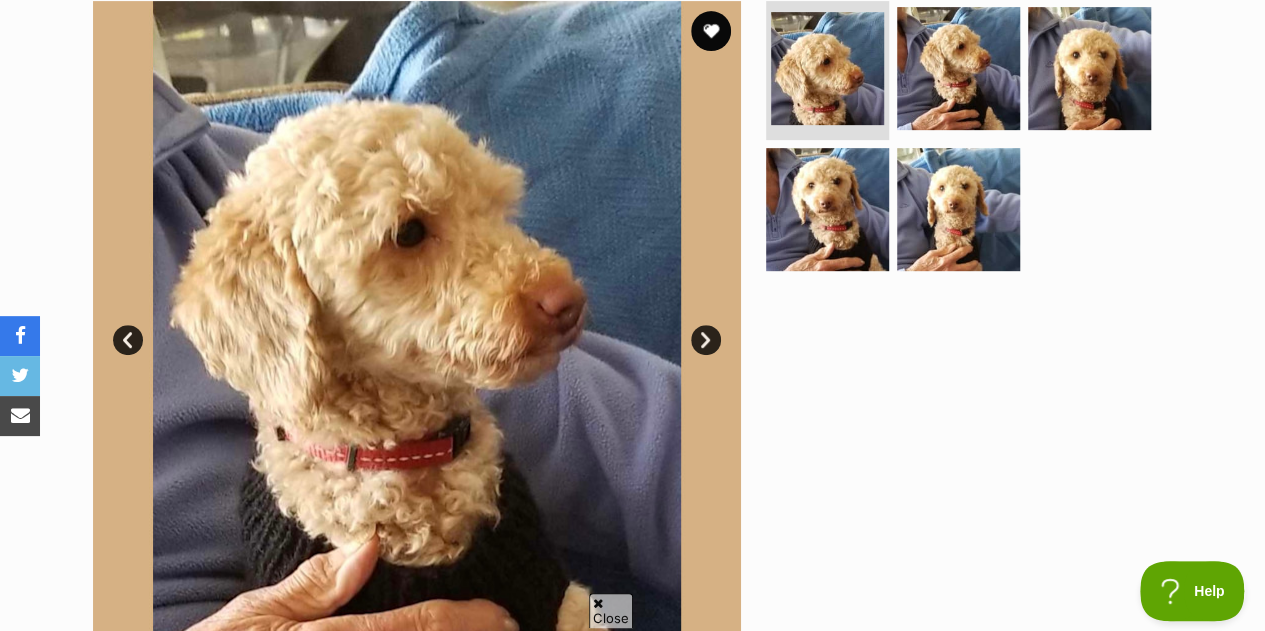 click on "Next" at bounding box center [706, 340] 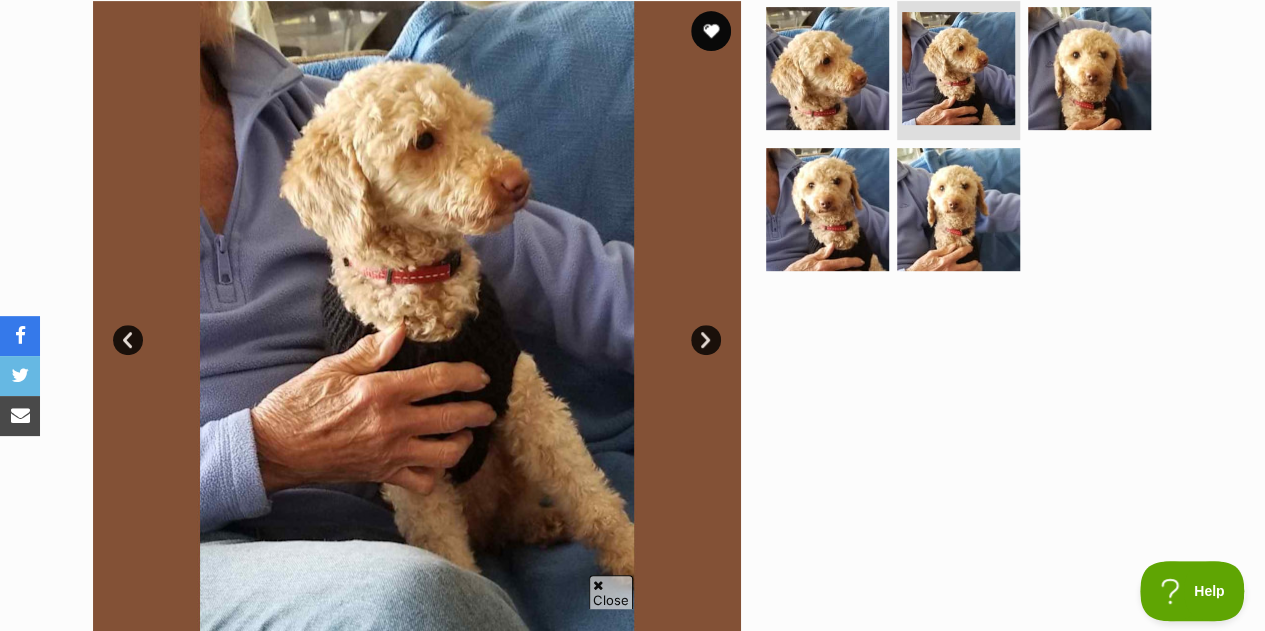 scroll, scrollTop: 0, scrollLeft: 0, axis: both 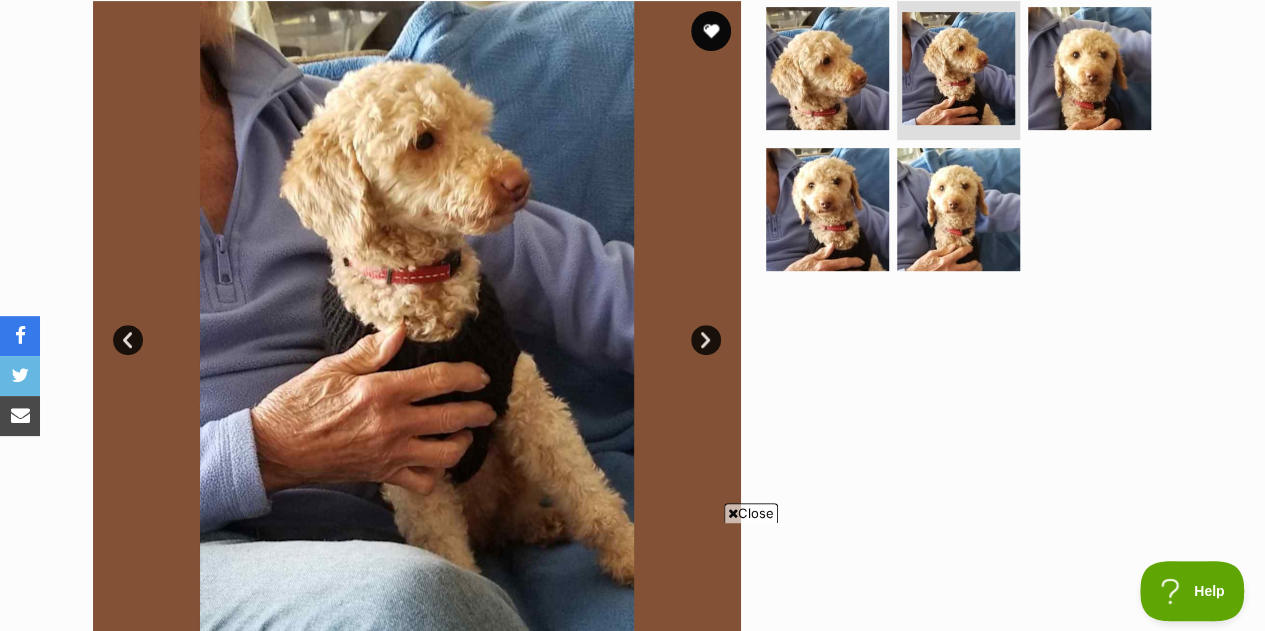click on "Next" at bounding box center (706, 340) 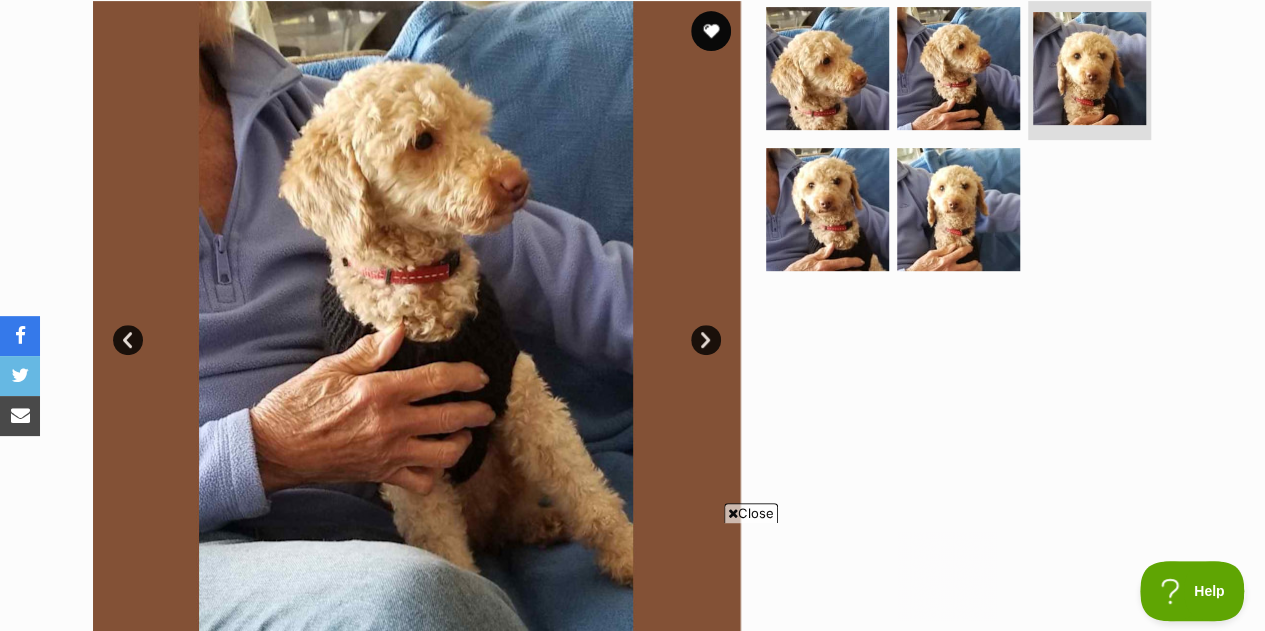 scroll, scrollTop: 0, scrollLeft: 0, axis: both 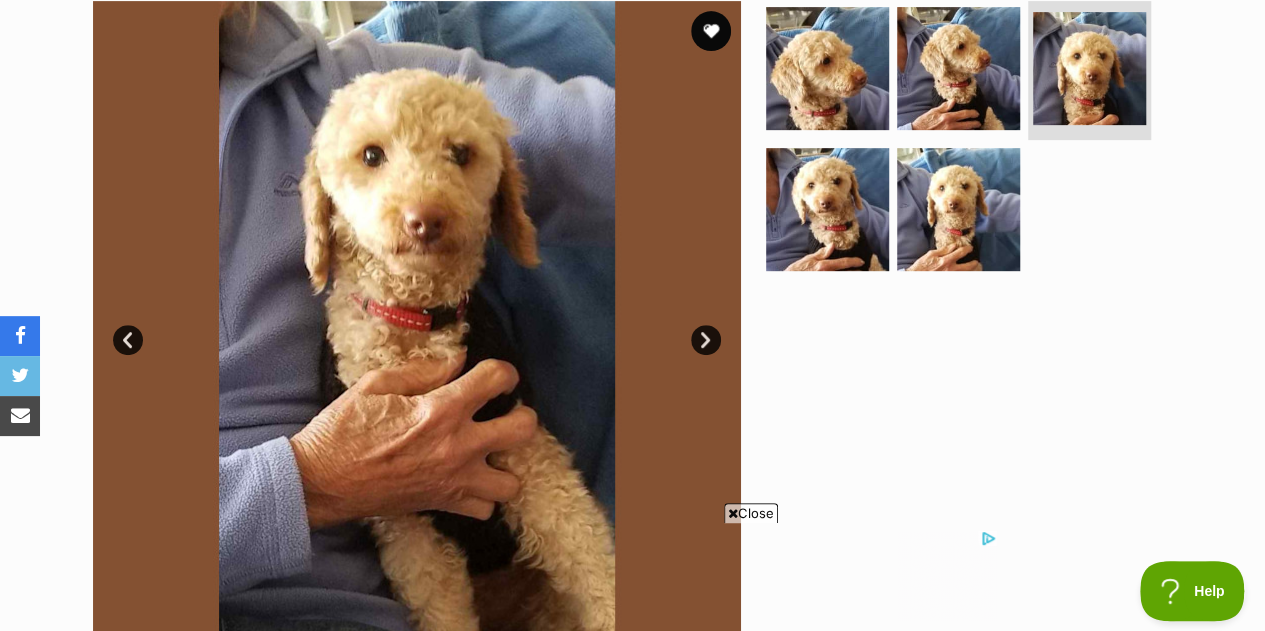 click on "Next" at bounding box center [706, 340] 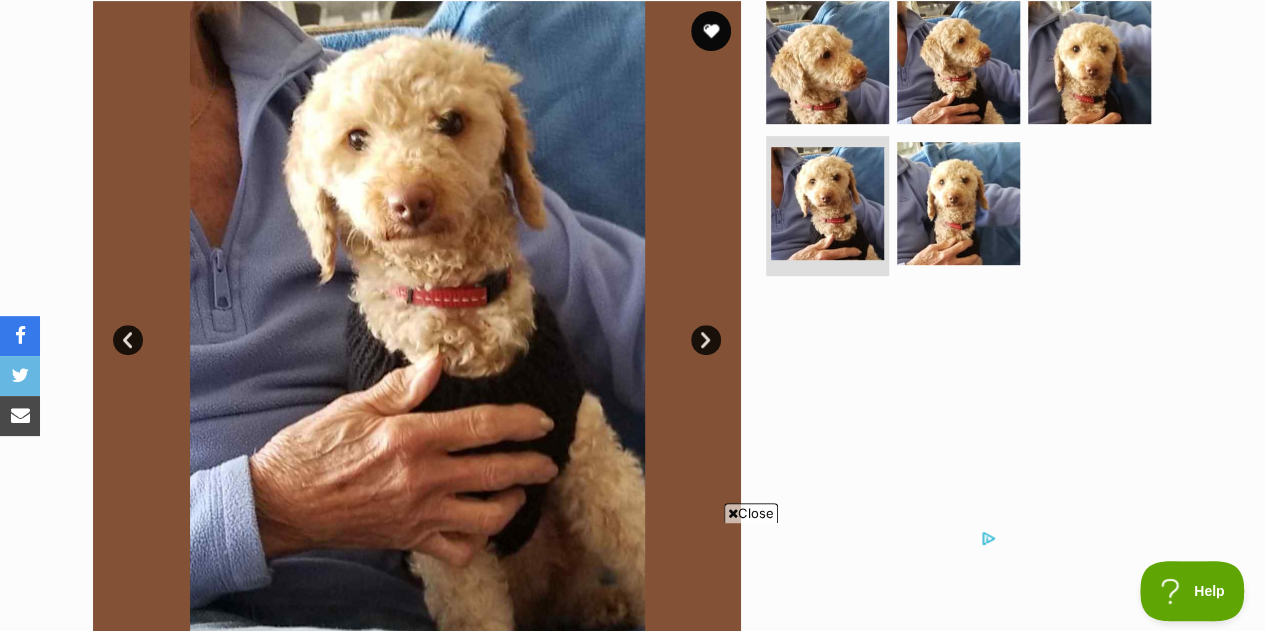 click on "Next" at bounding box center (706, 340) 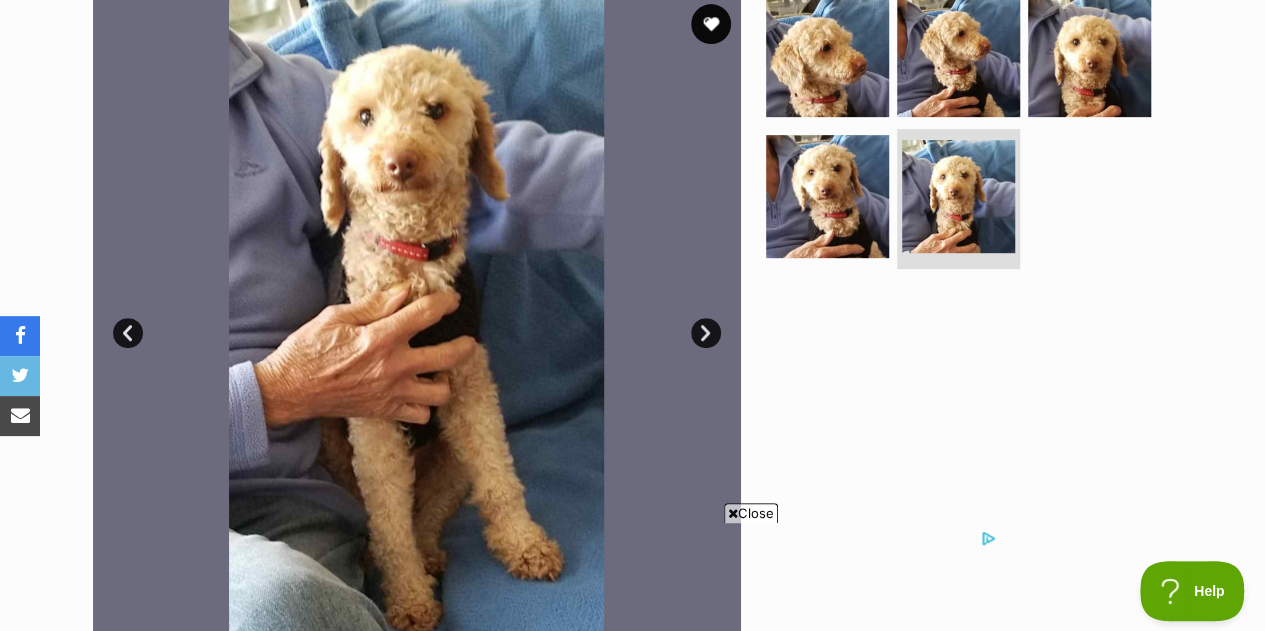 scroll, scrollTop: 421, scrollLeft: 0, axis: vertical 